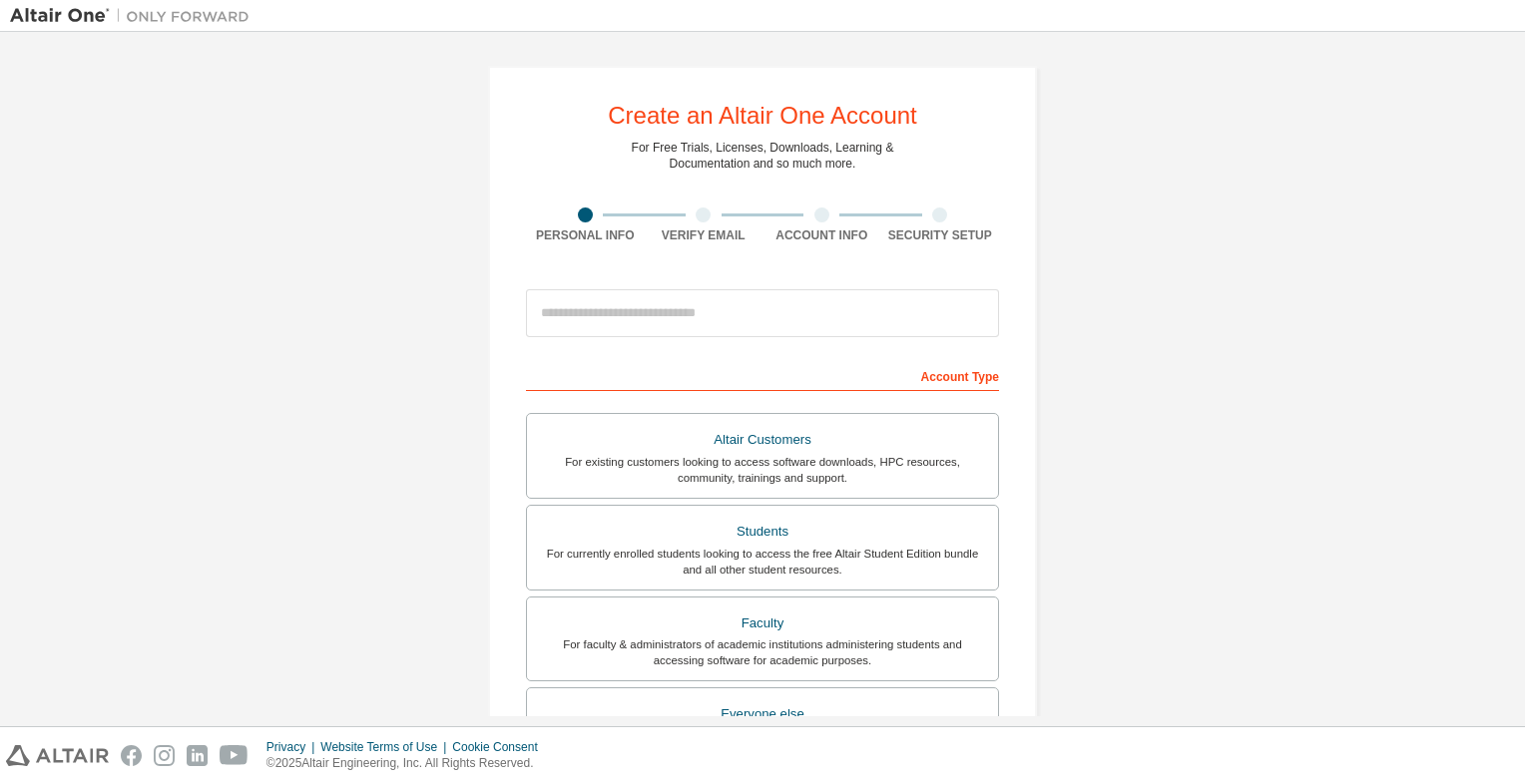 scroll, scrollTop: 0, scrollLeft: 0, axis: both 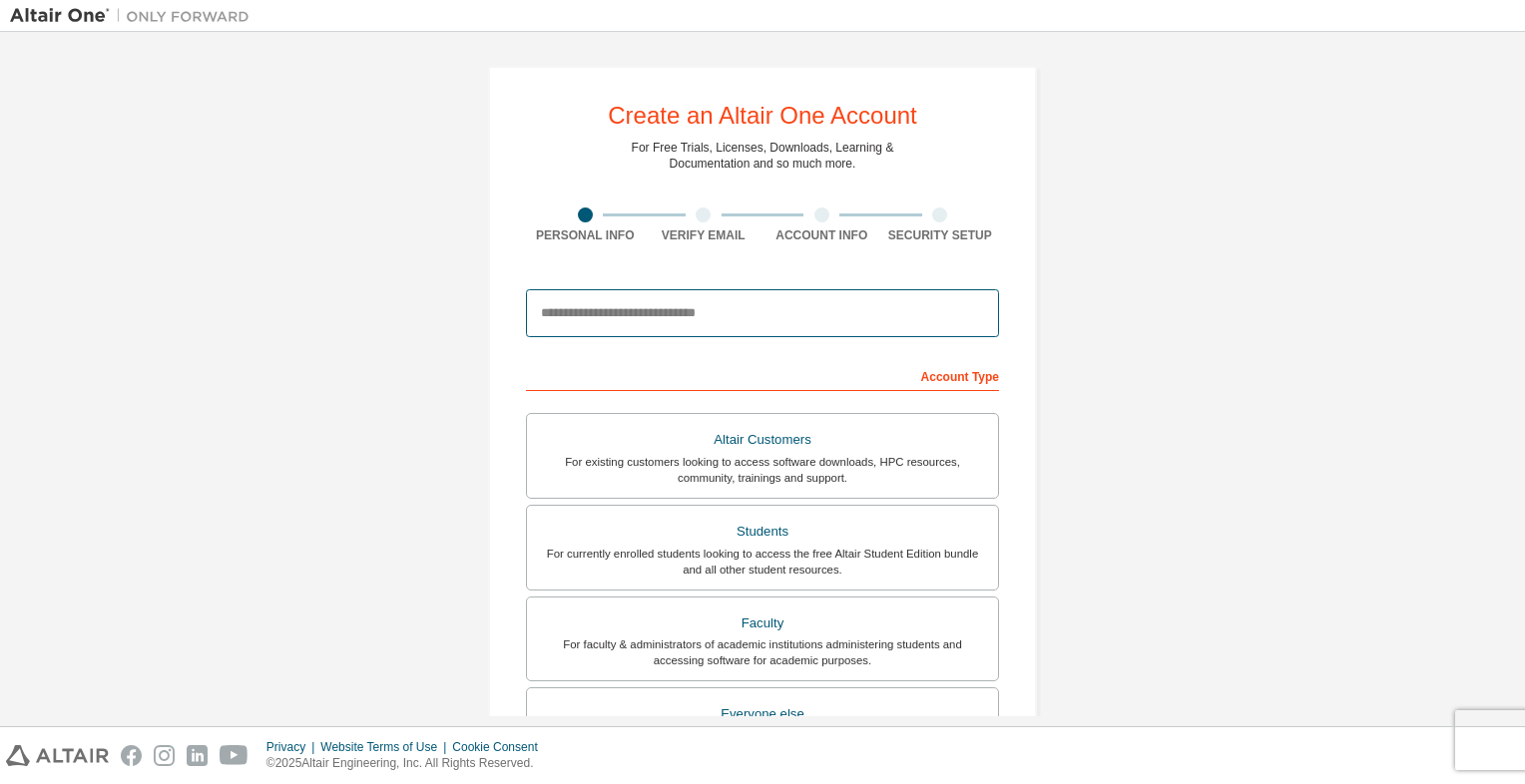 click at bounding box center (762, 313) 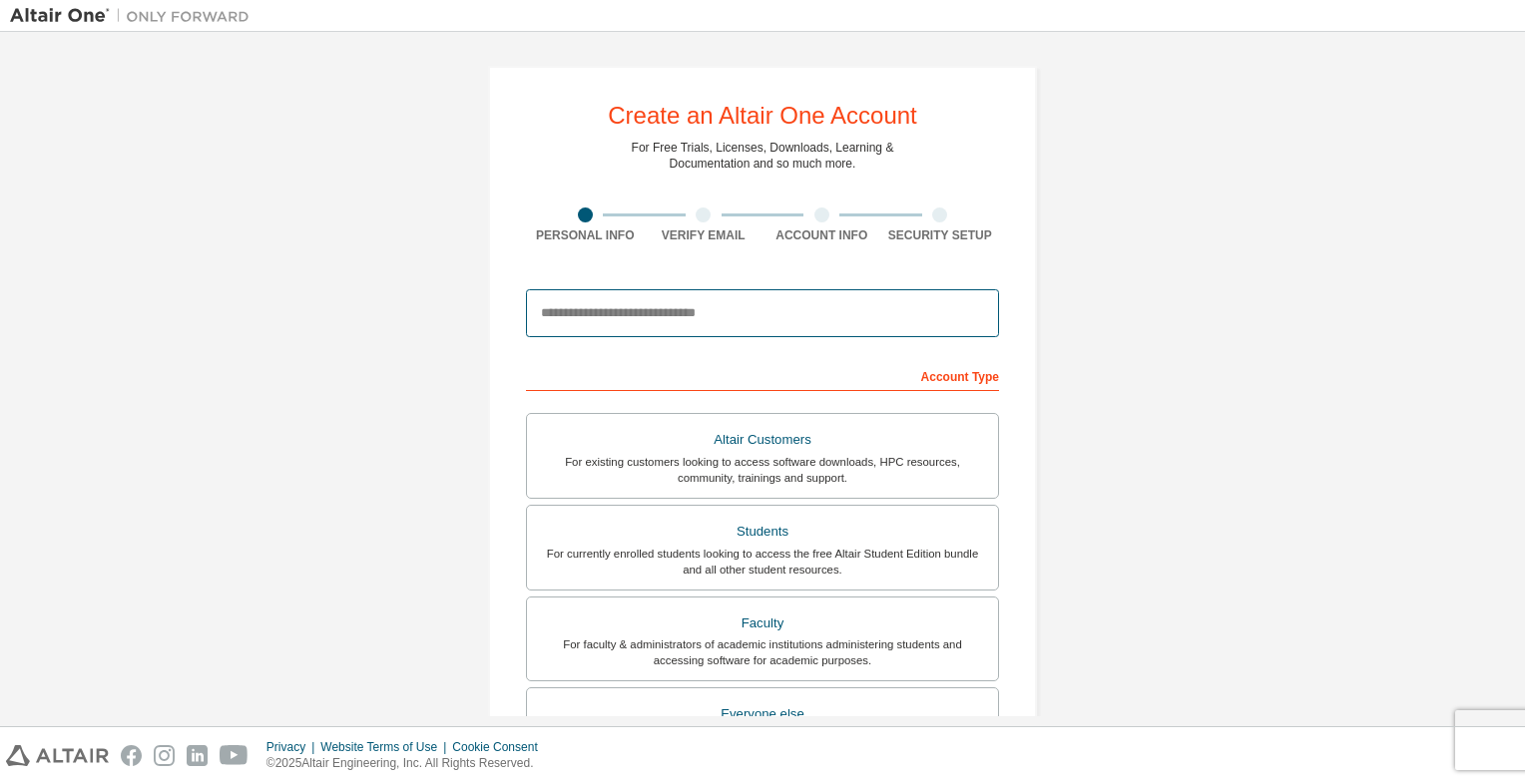 type on "**********" 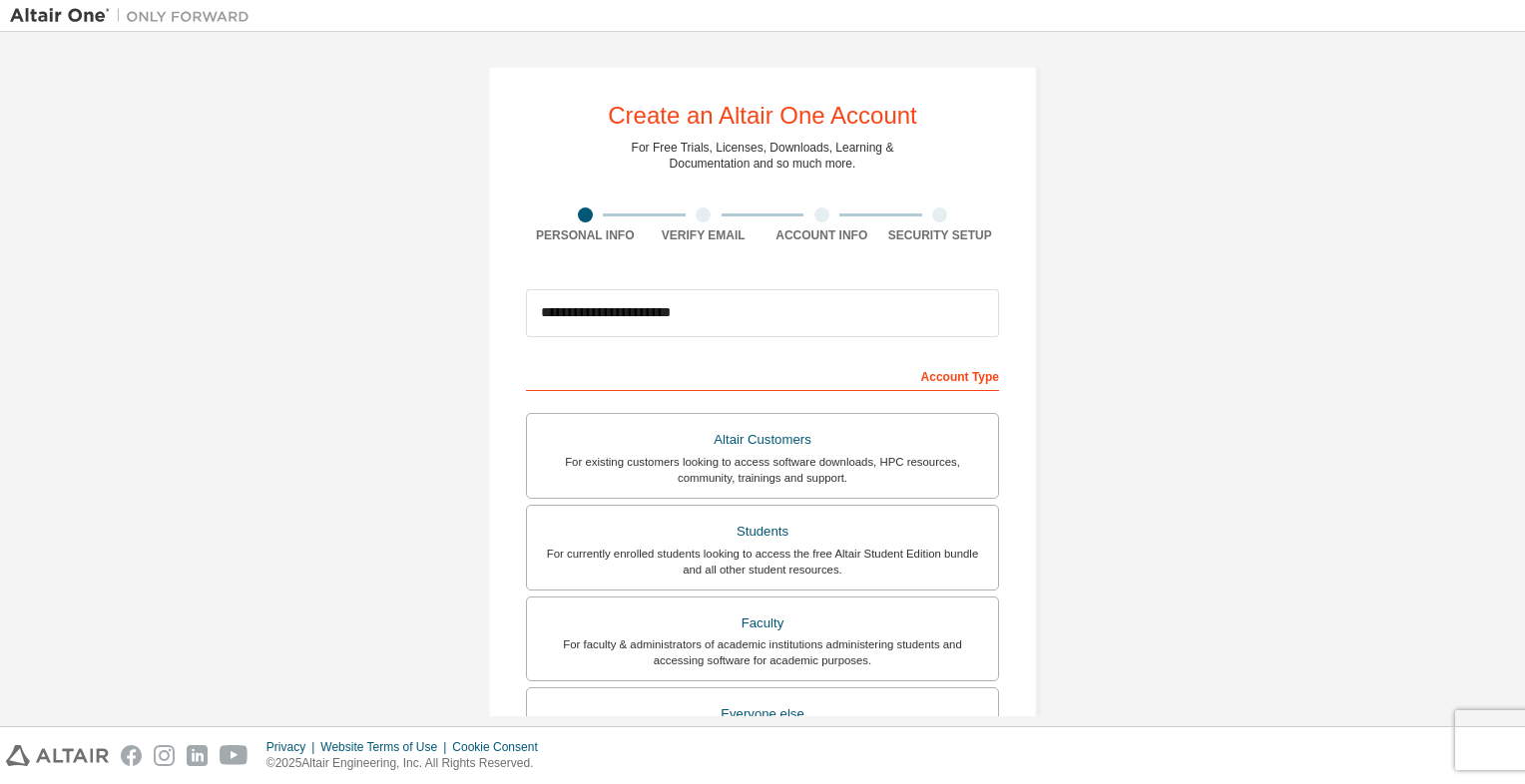 type on "*****" 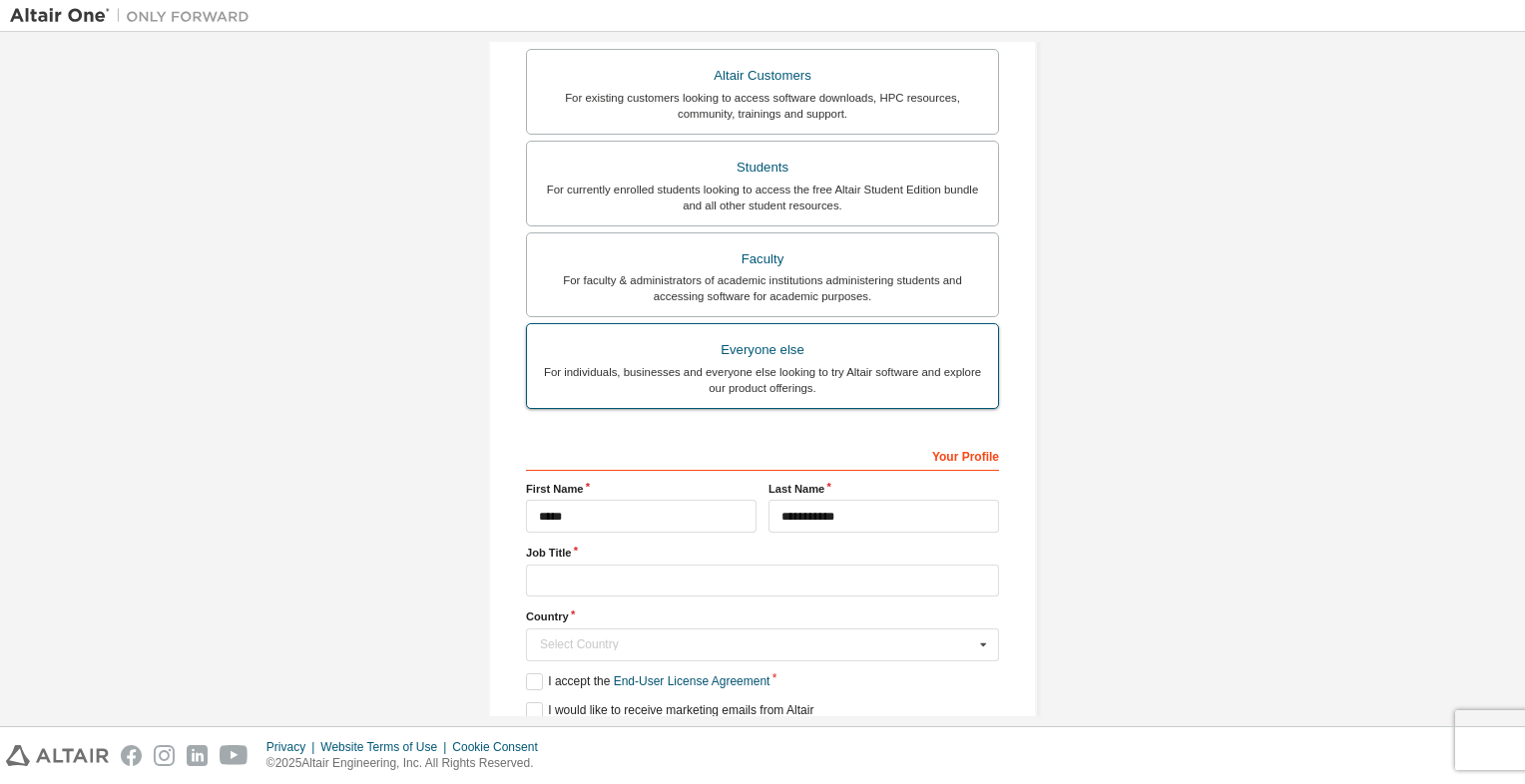scroll, scrollTop: 343, scrollLeft: 0, axis: vertical 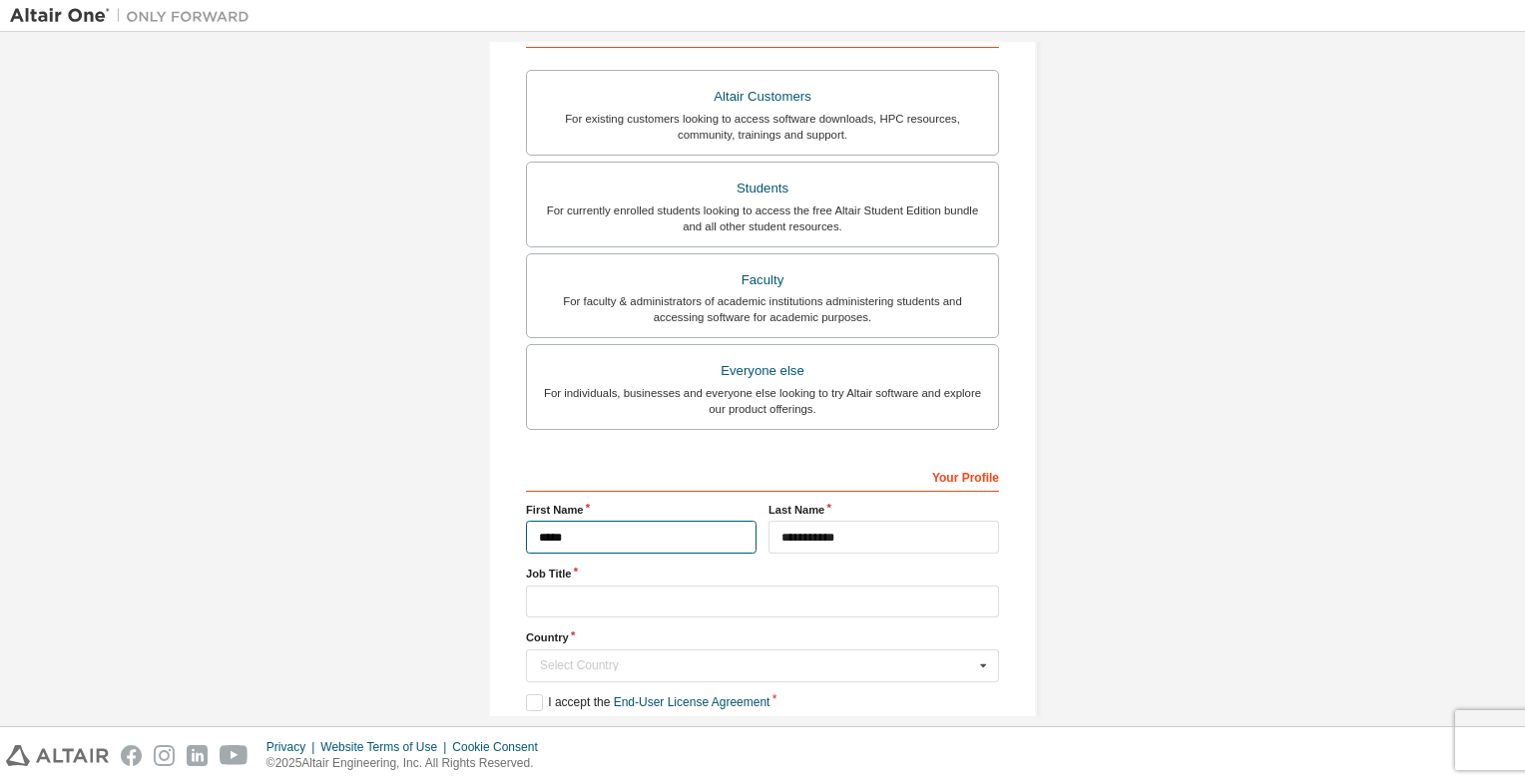 click on "*****" at bounding box center [641, 537] 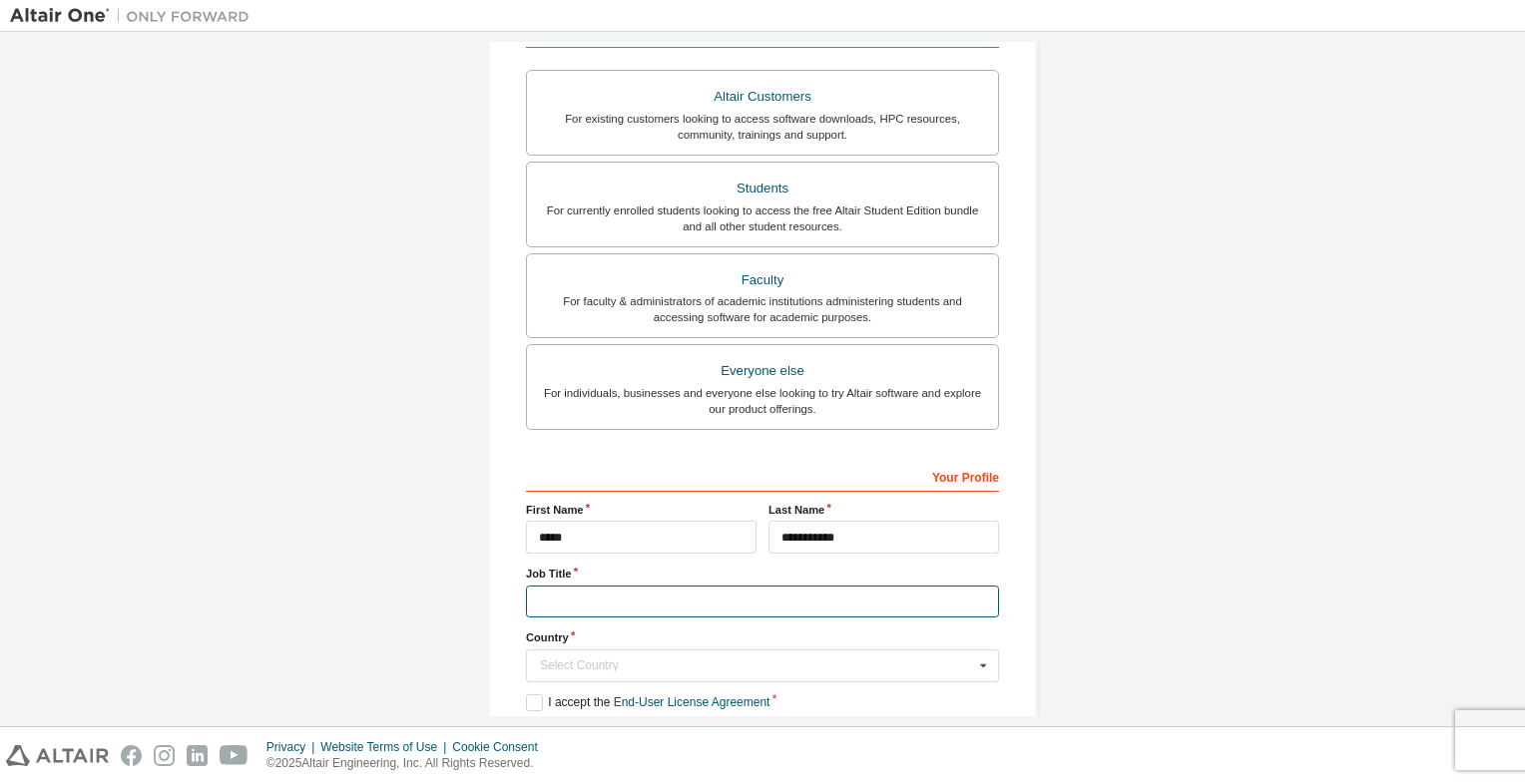 type on "**********" 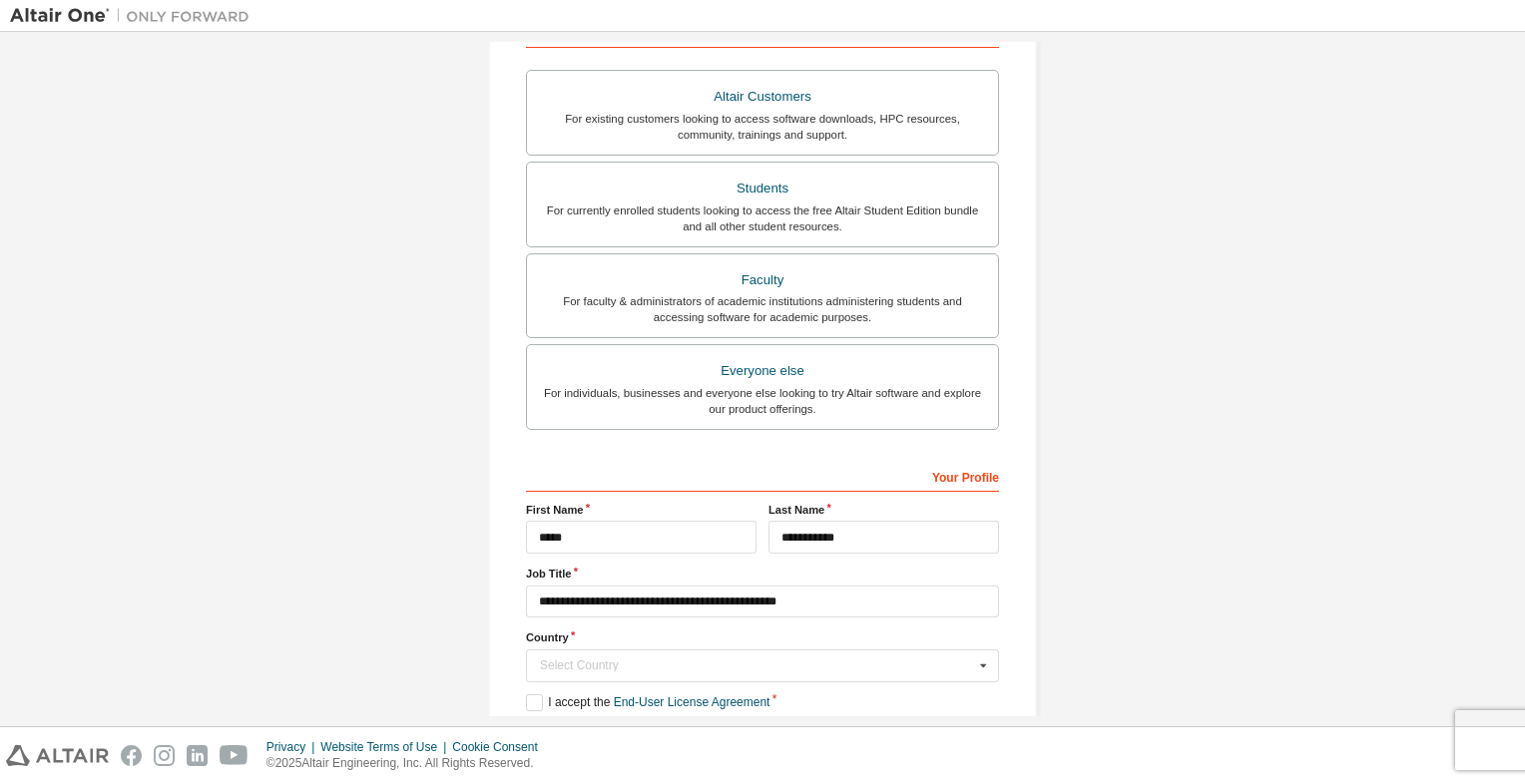 type 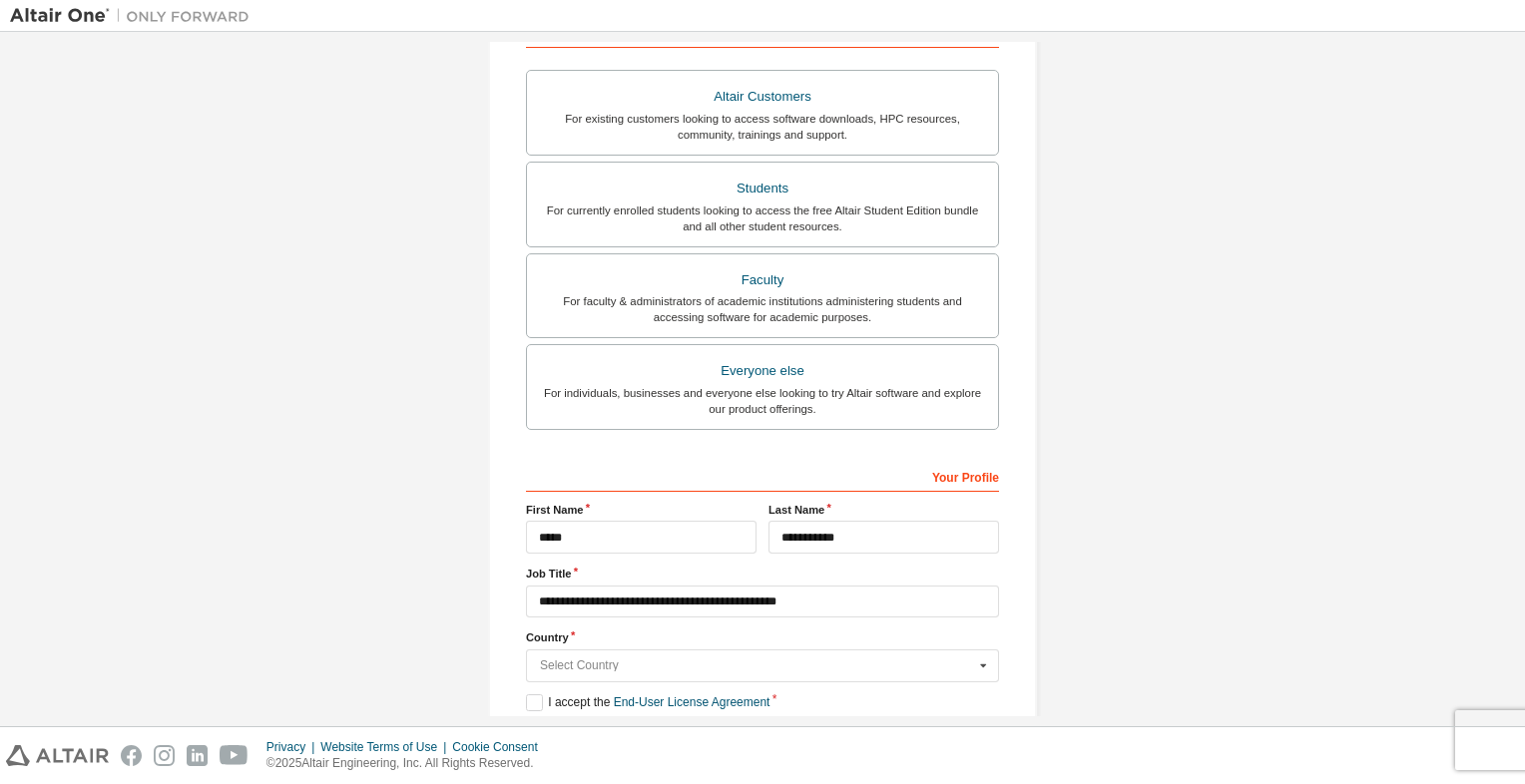 type on "********" 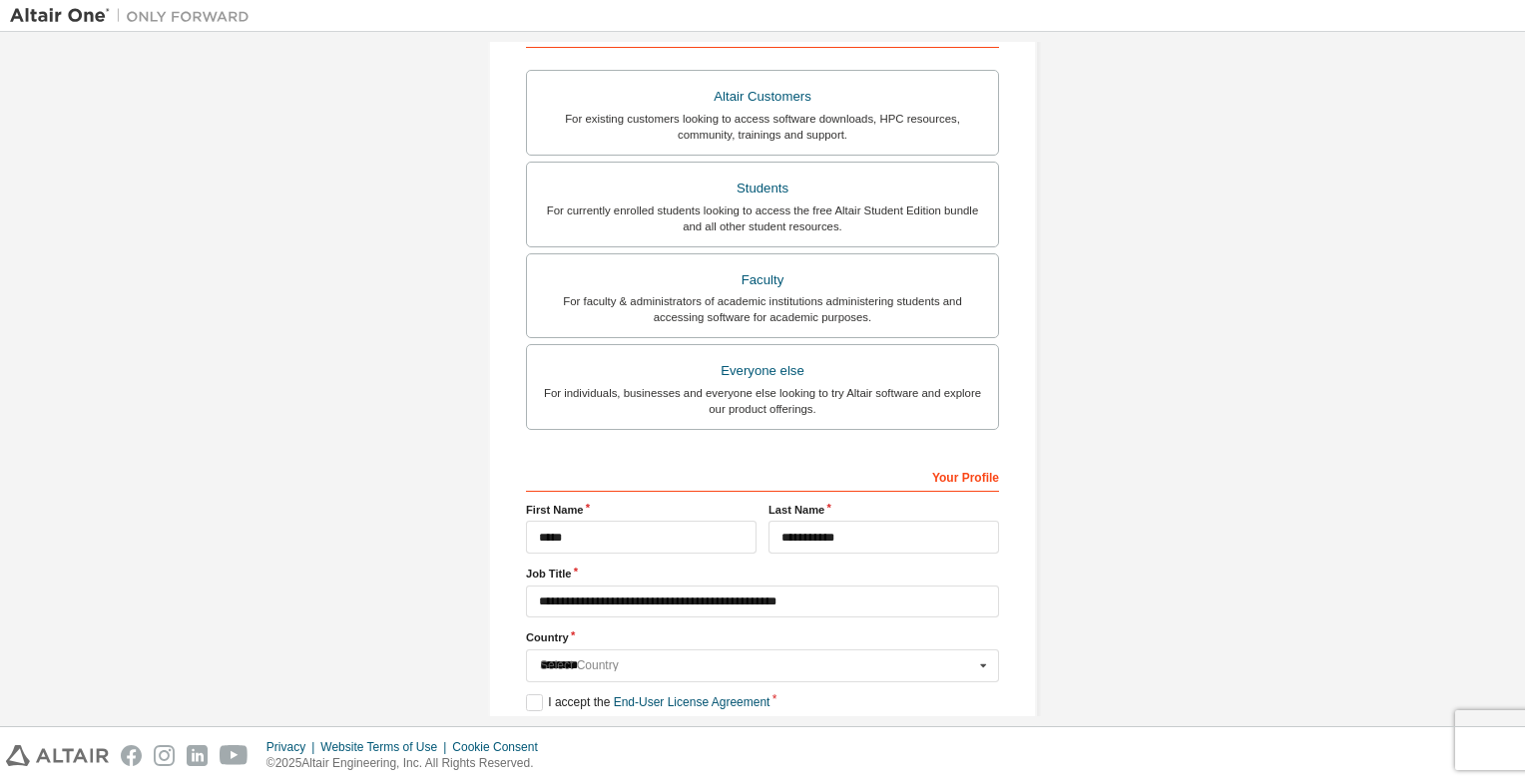 type 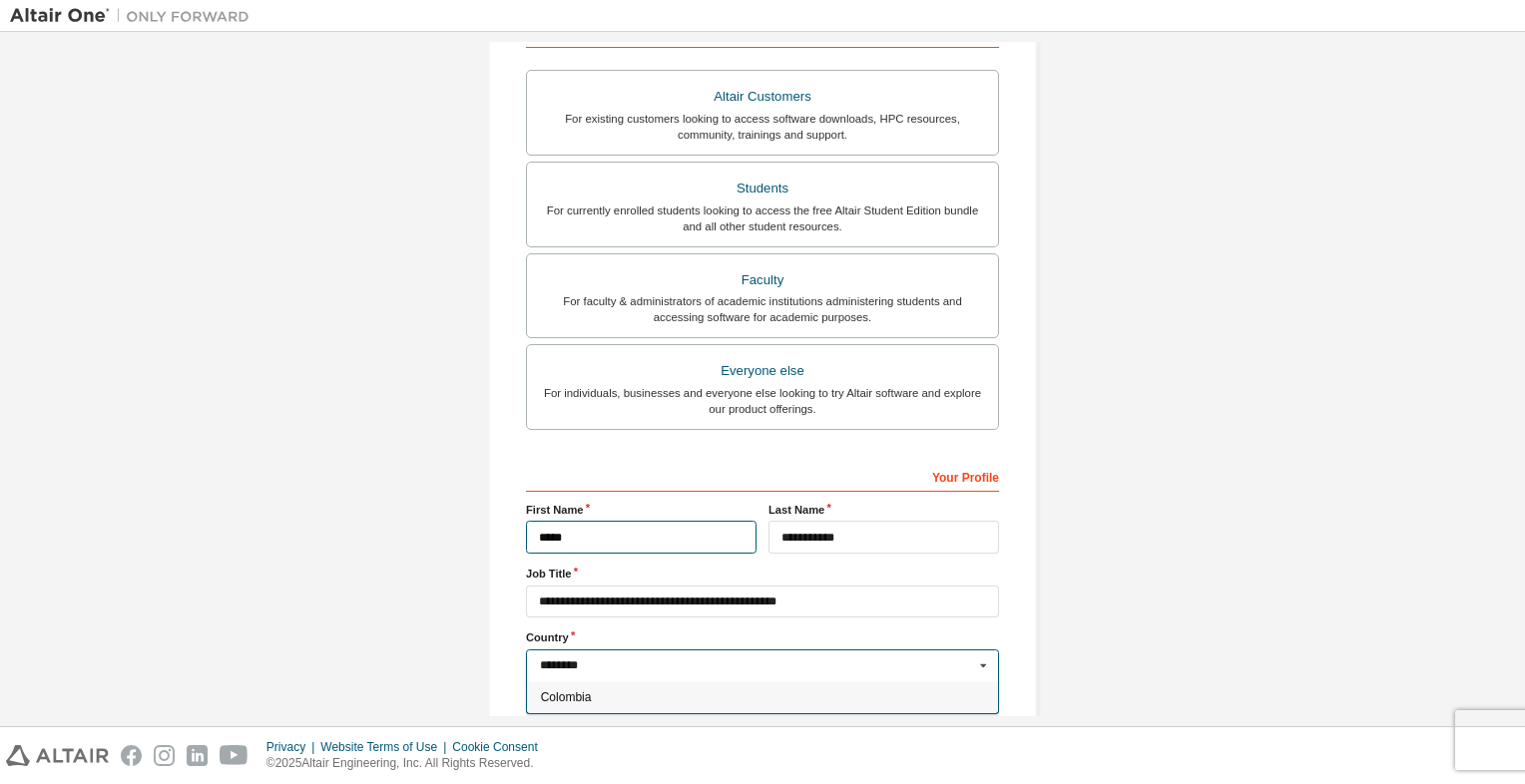 type 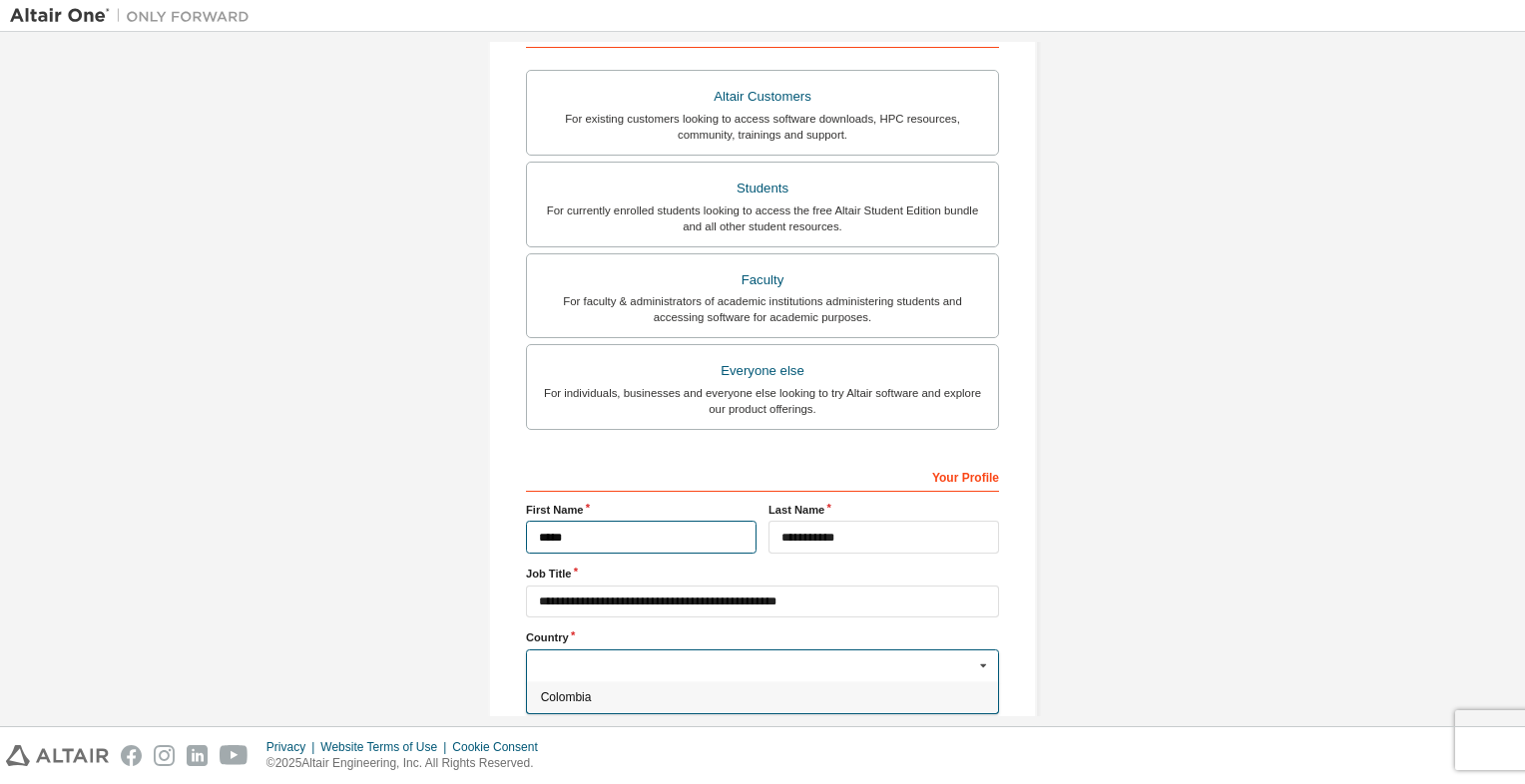 click on "*****" at bounding box center [641, 537] 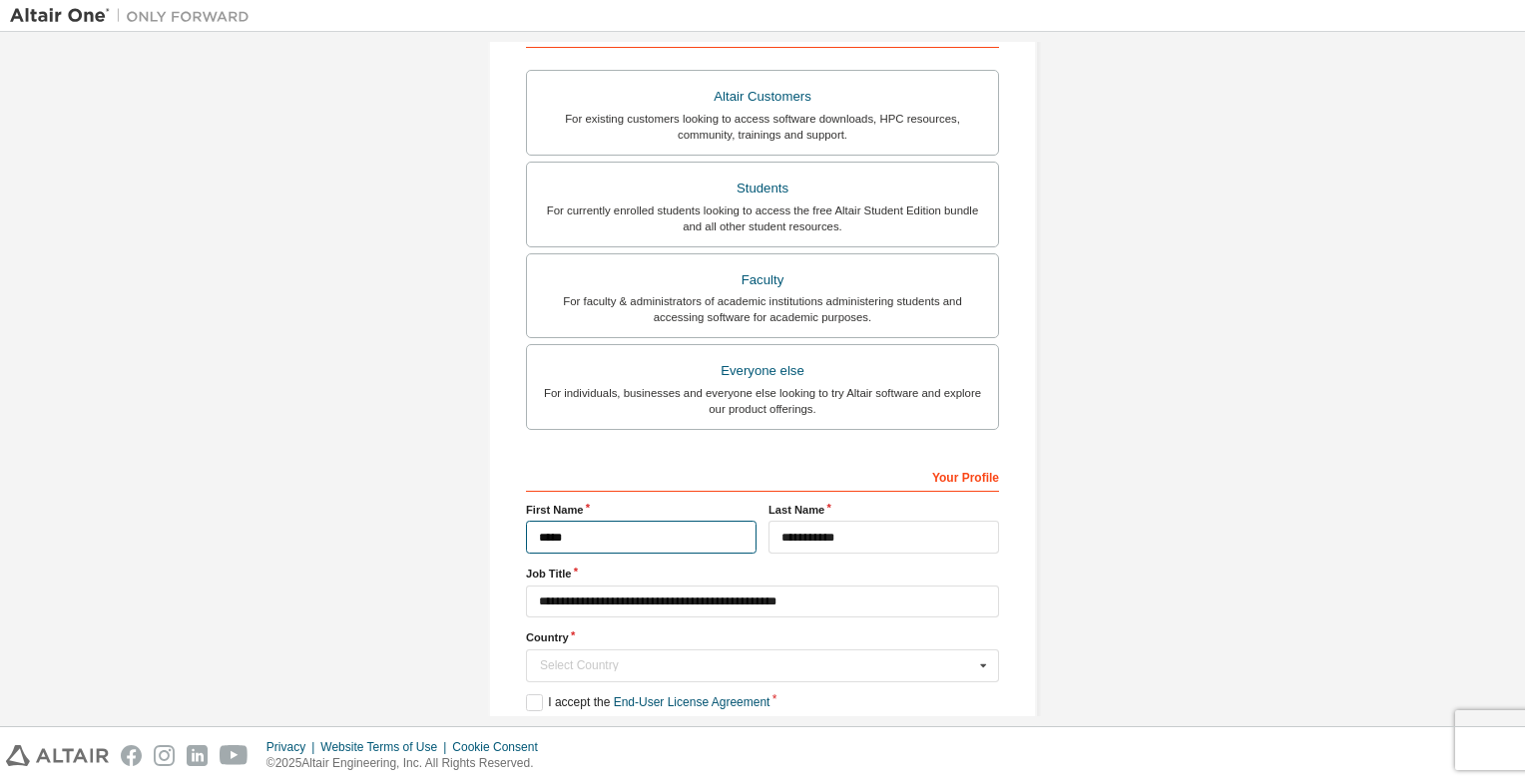 type on "*******" 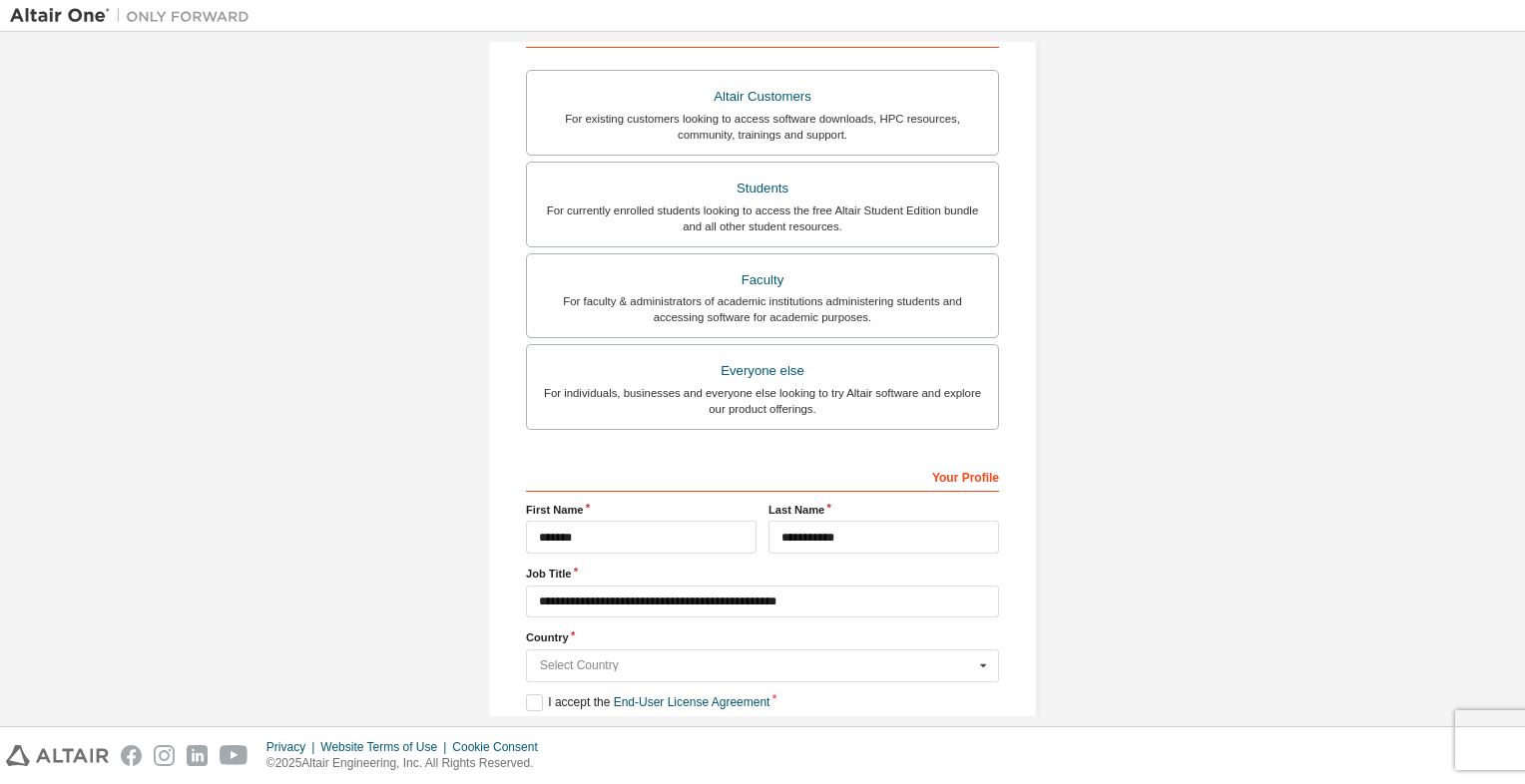 type on "********" 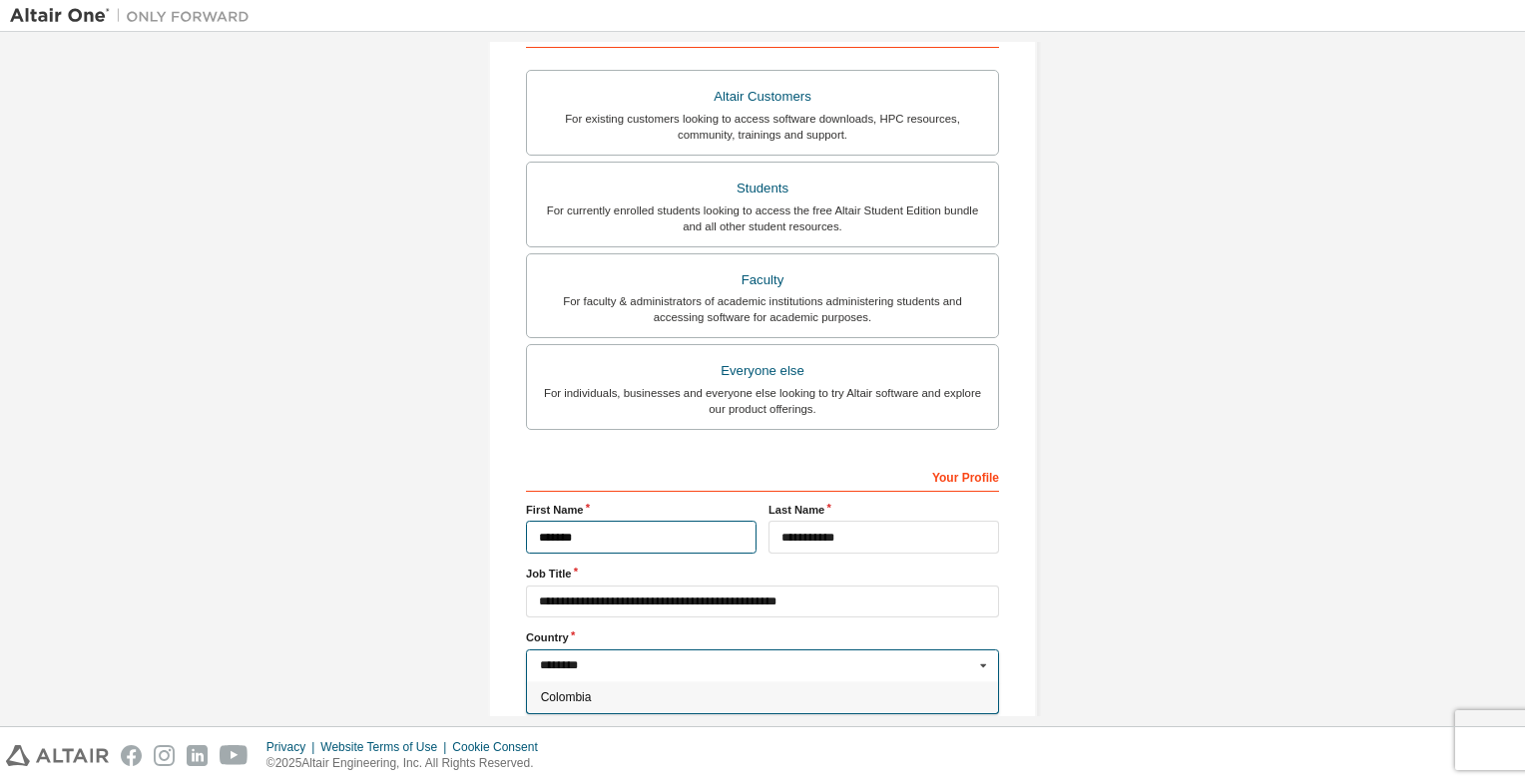 type 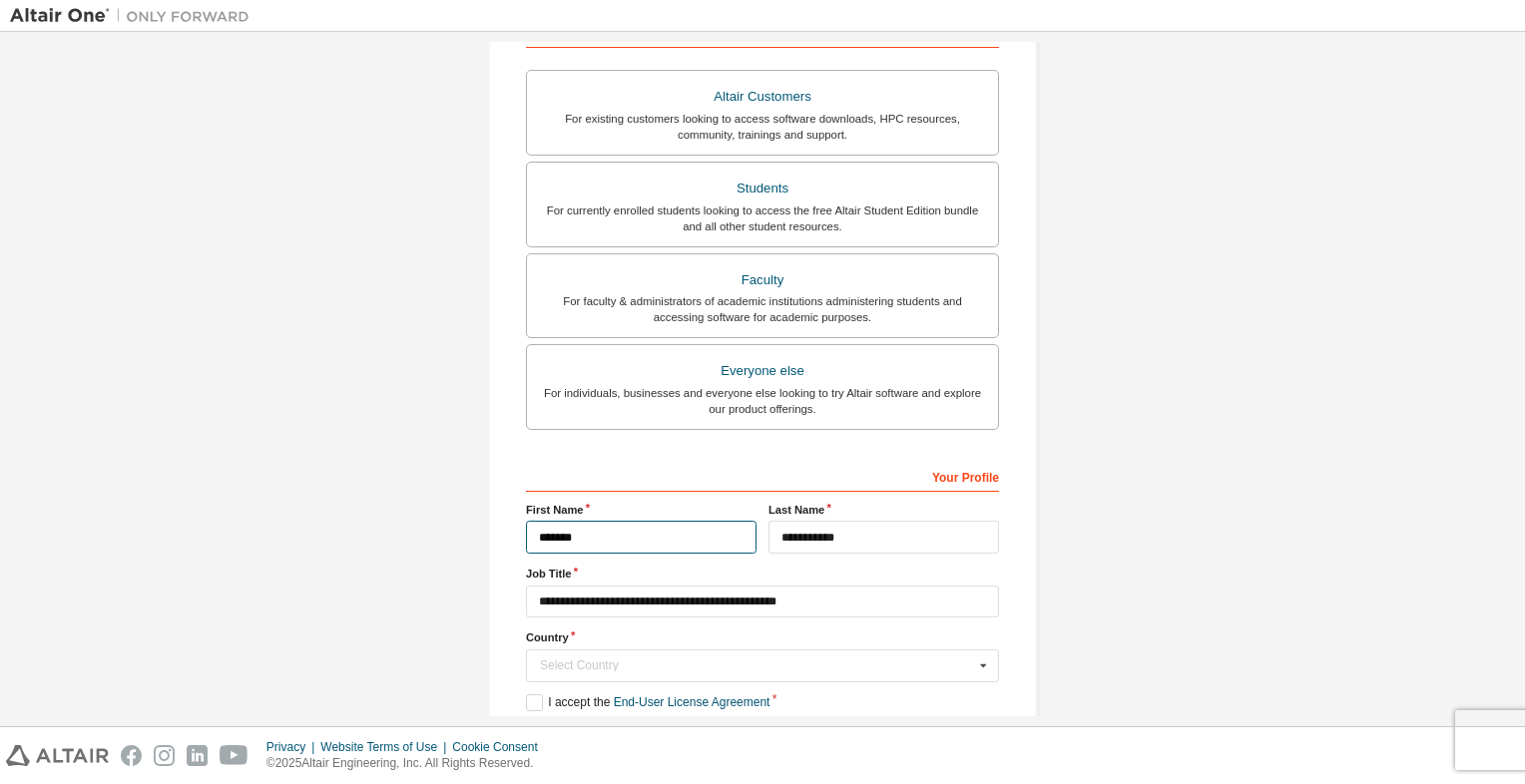 click on "*******" at bounding box center (641, 537) 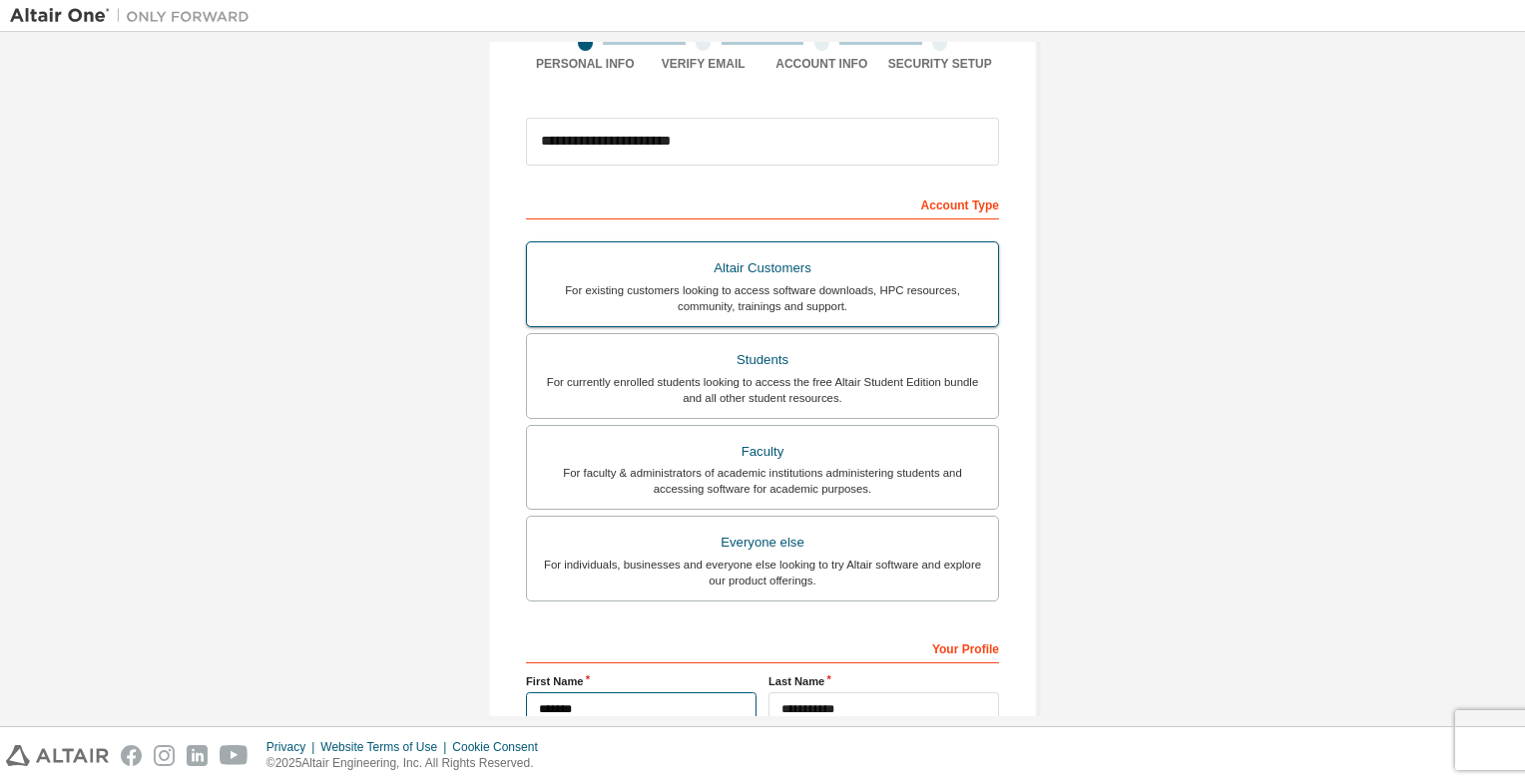 scroll, scrollTop: 442, scrollLeft: 0, axis: vertical 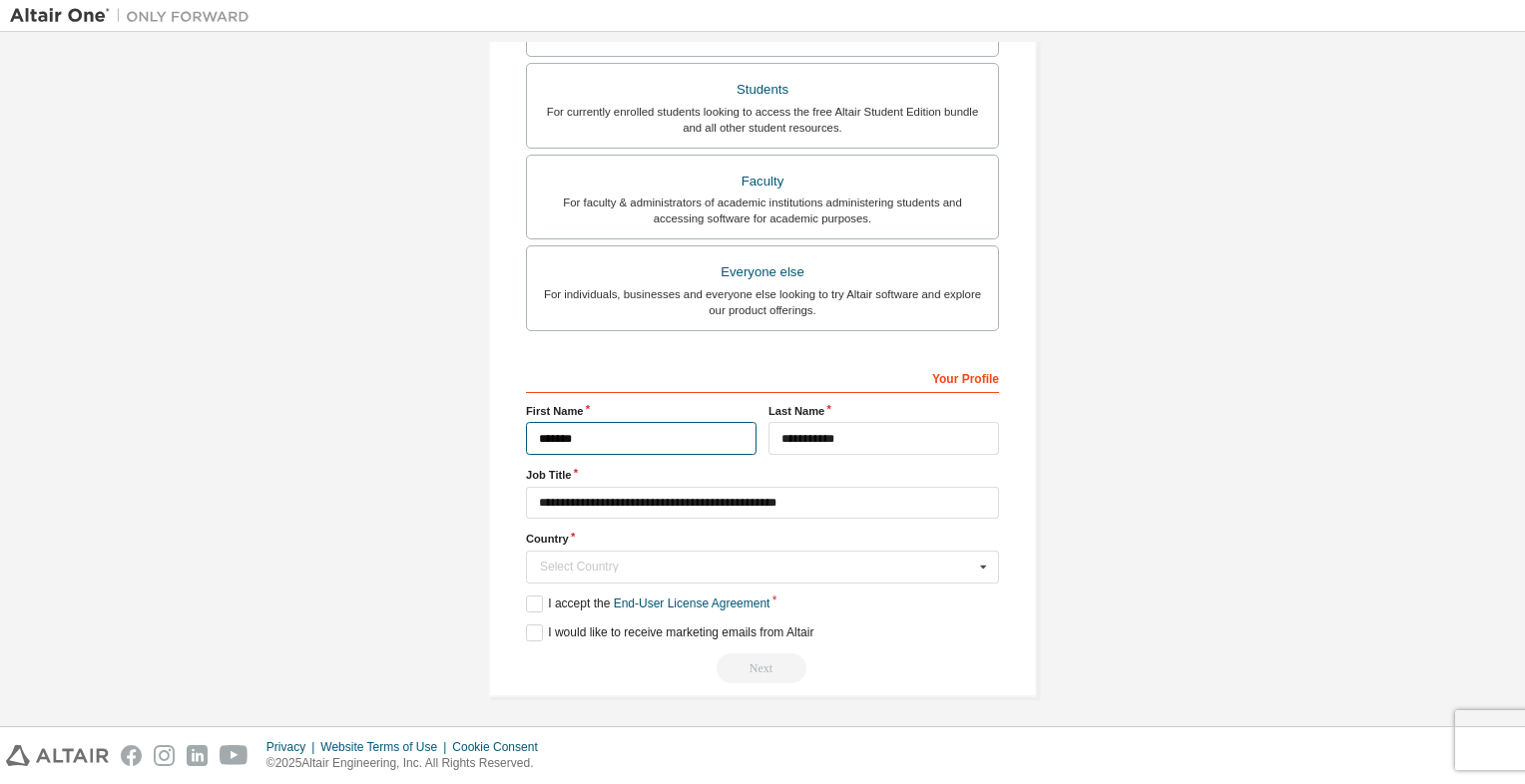 click on "*******" at bounding box center (641, 438) 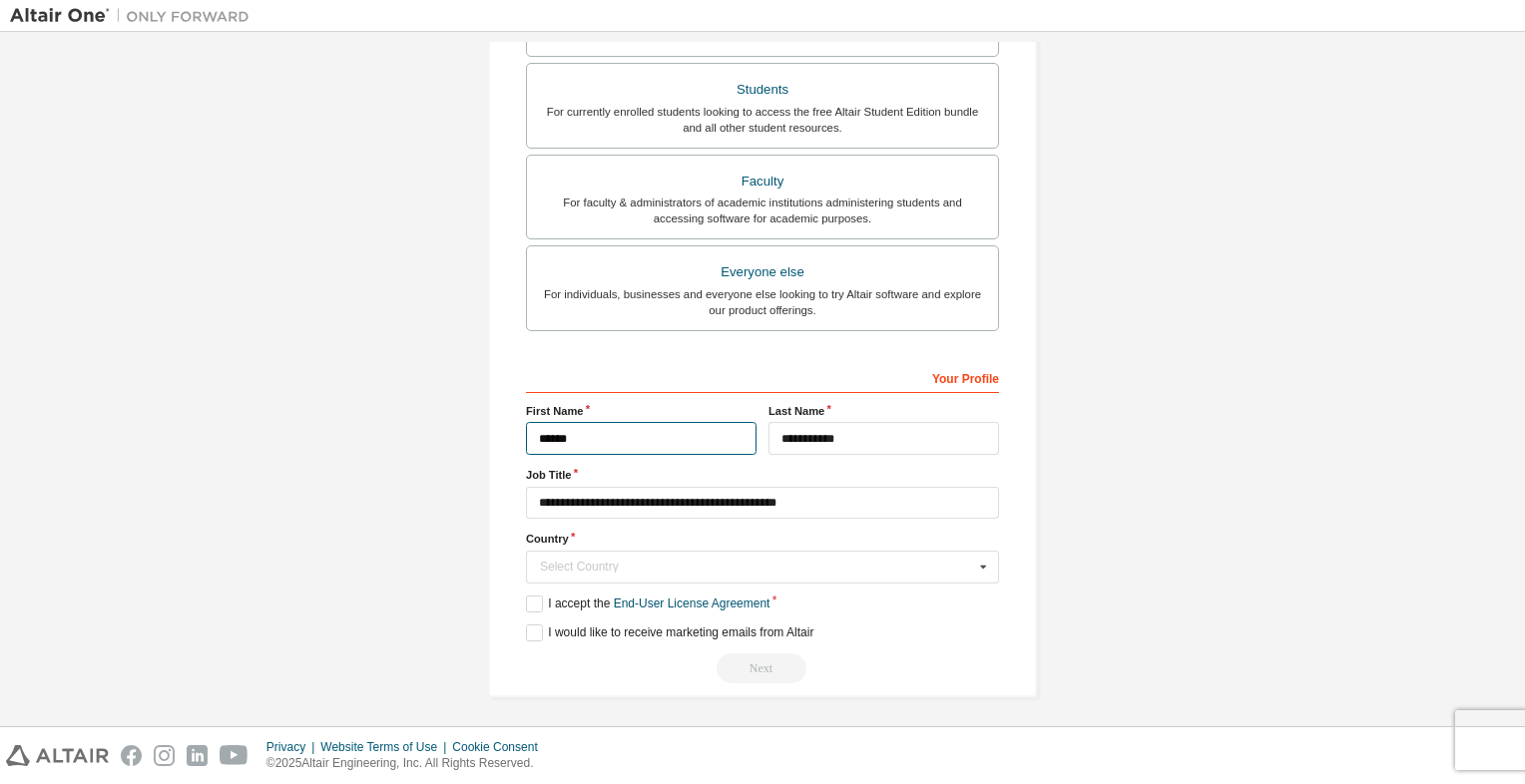 type on "*****" 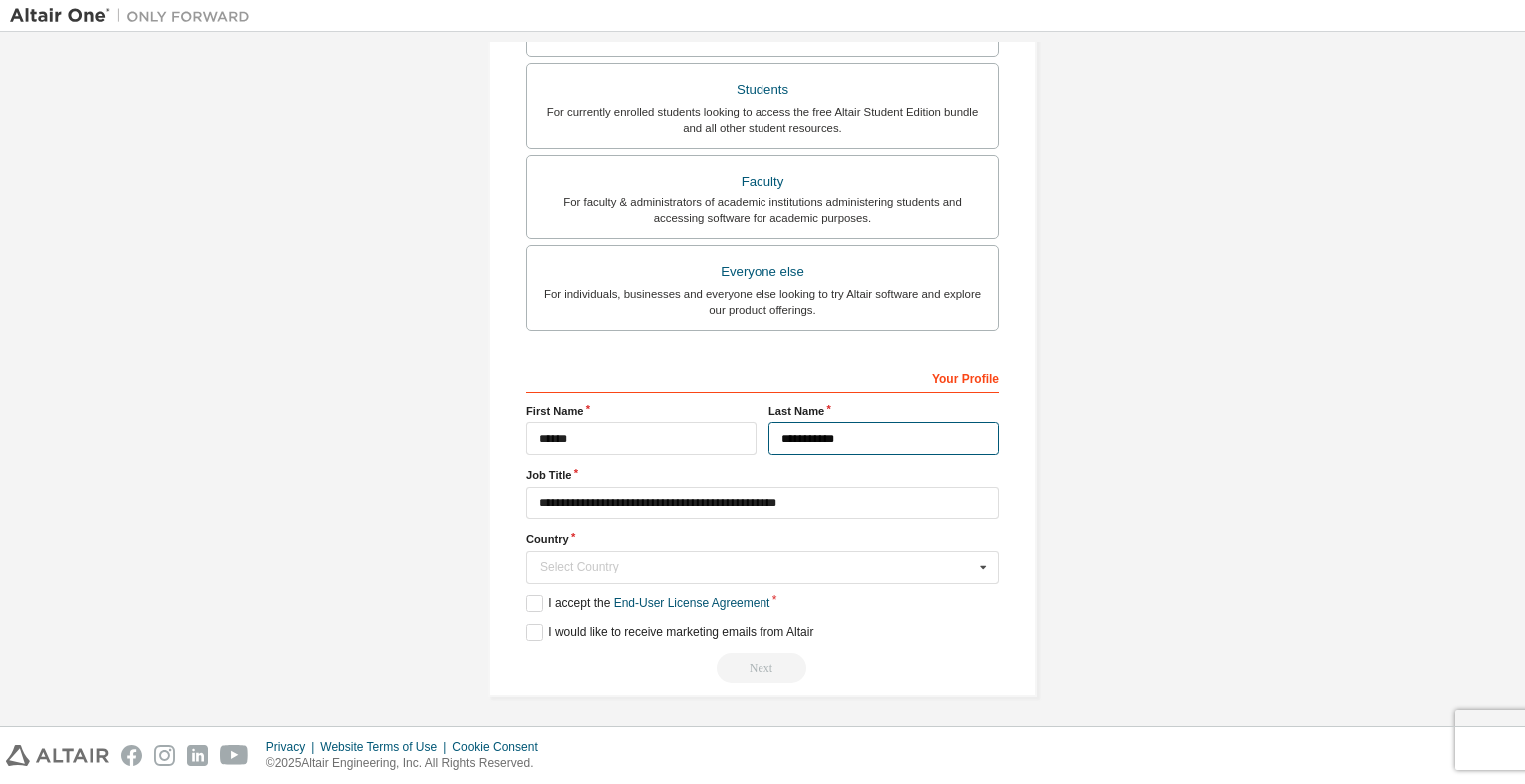 click on "**********" at bounding box center (883, 438) 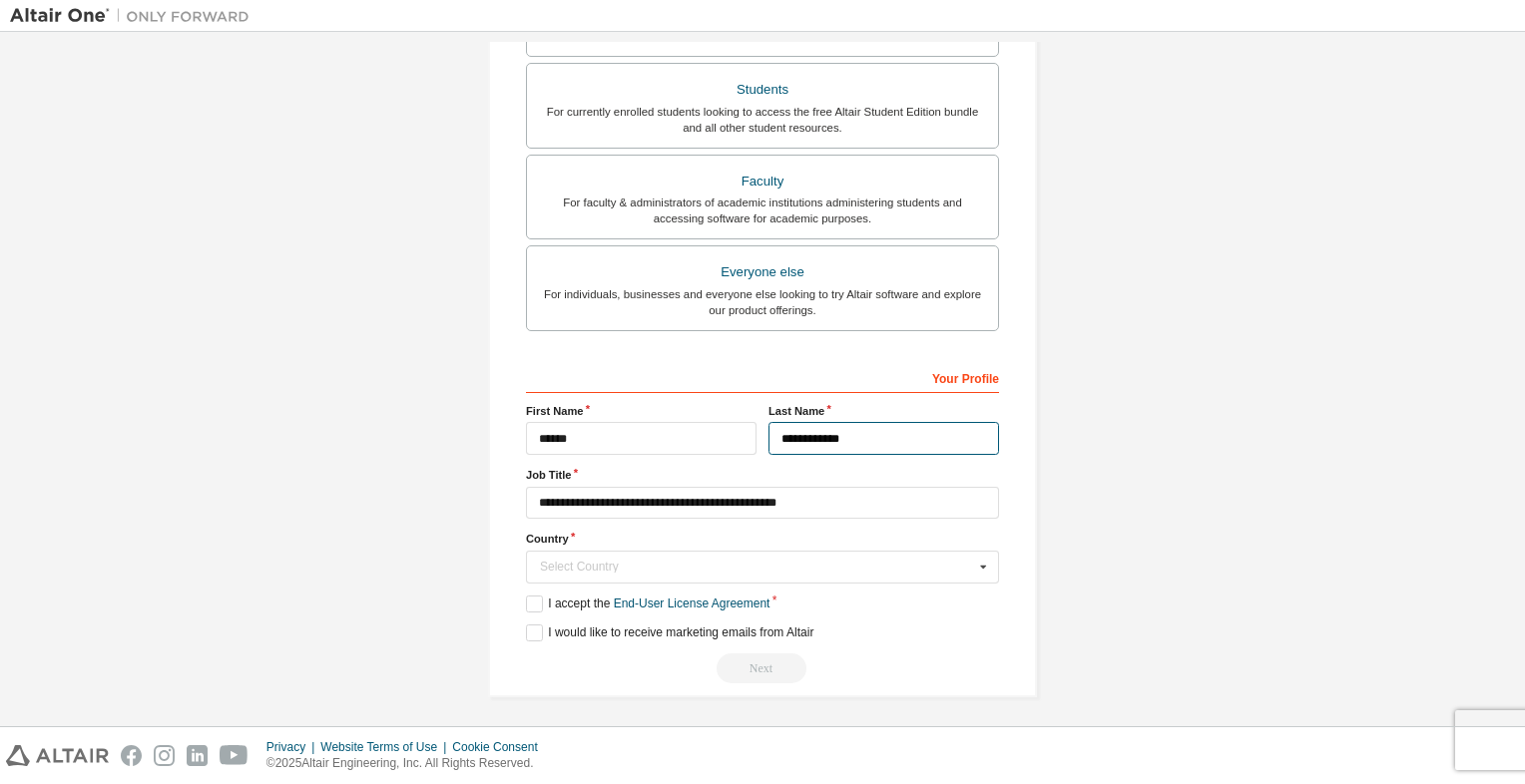 type on "**********" 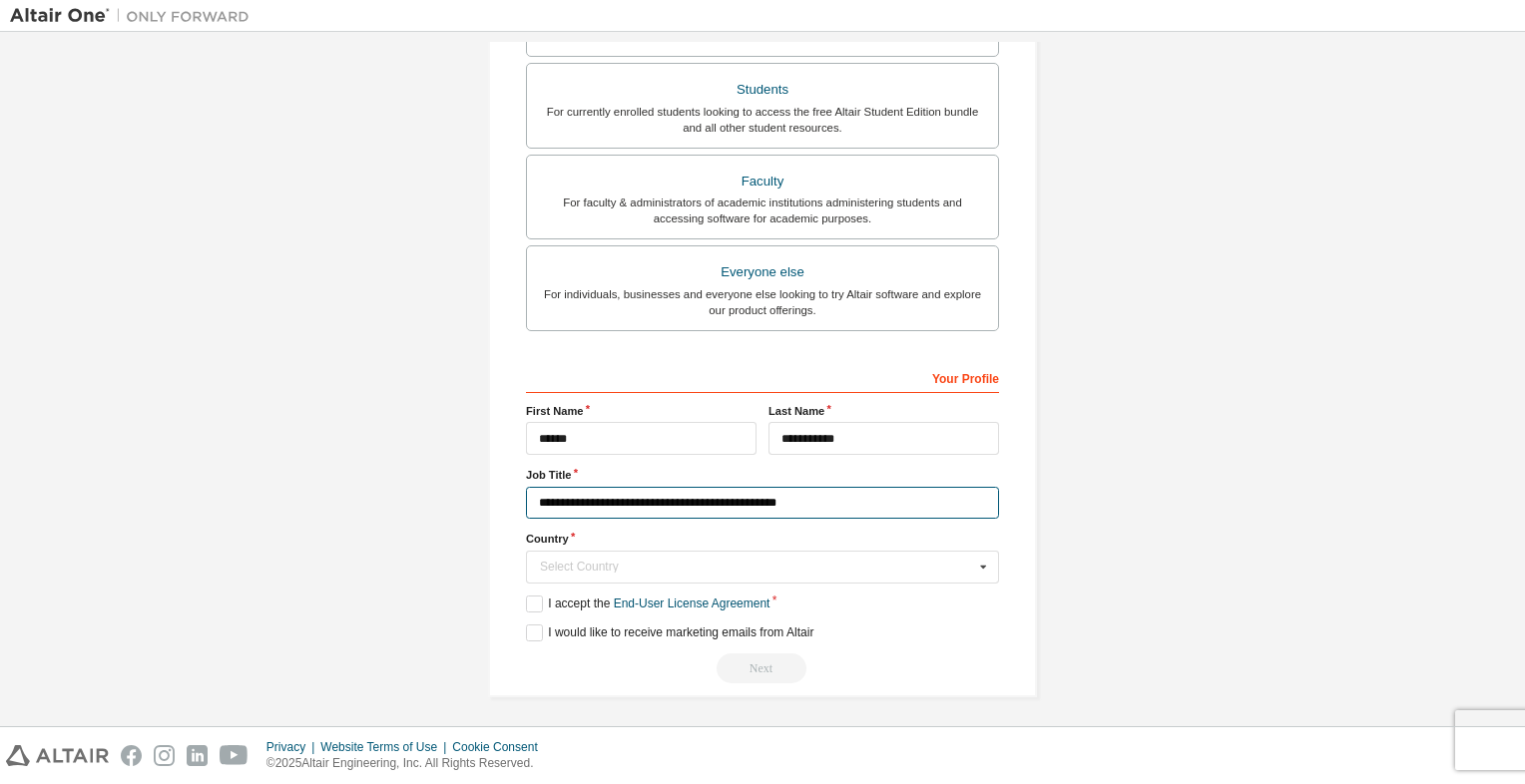click on "**********" at bounding box center (762, 503) 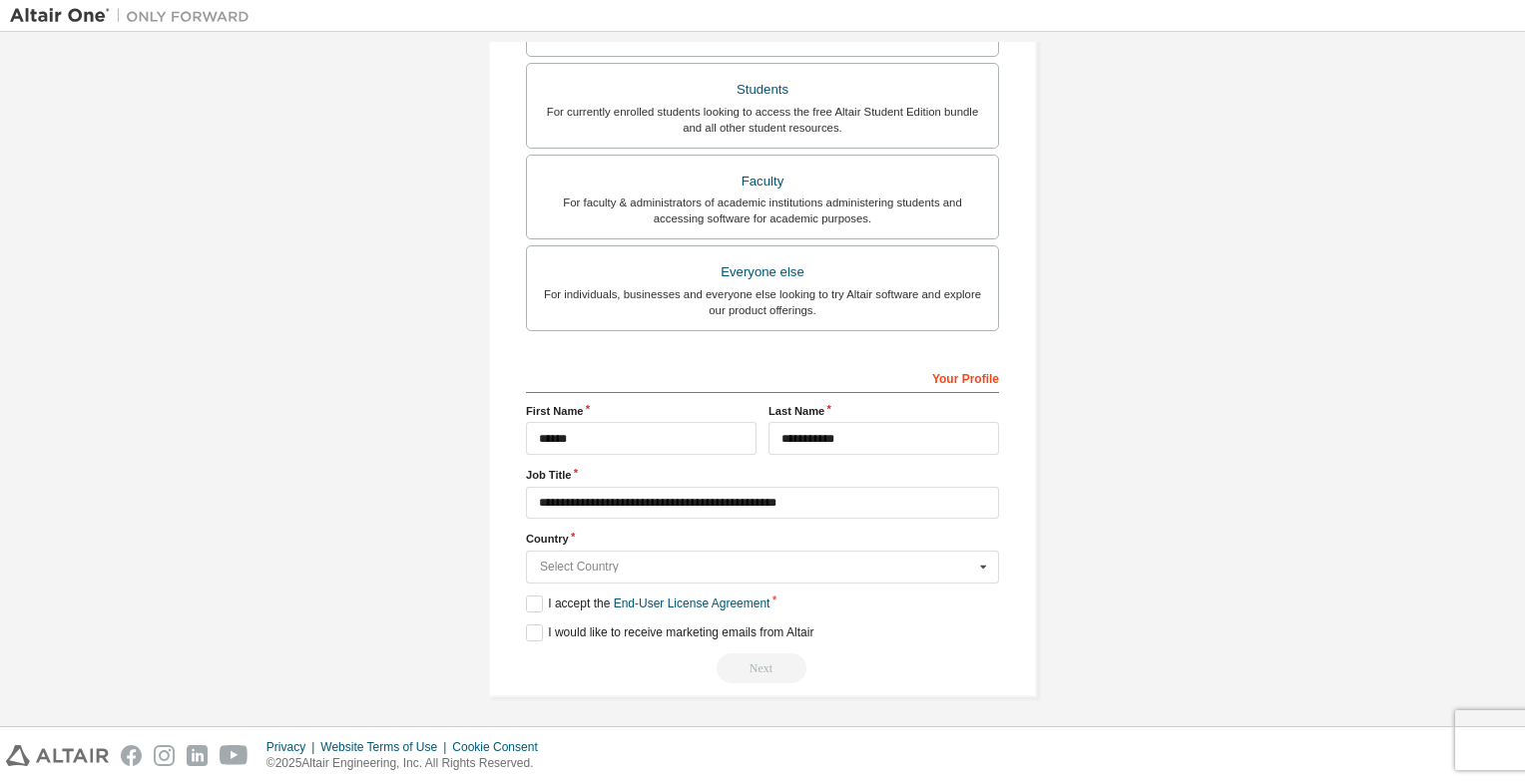 type on "********" 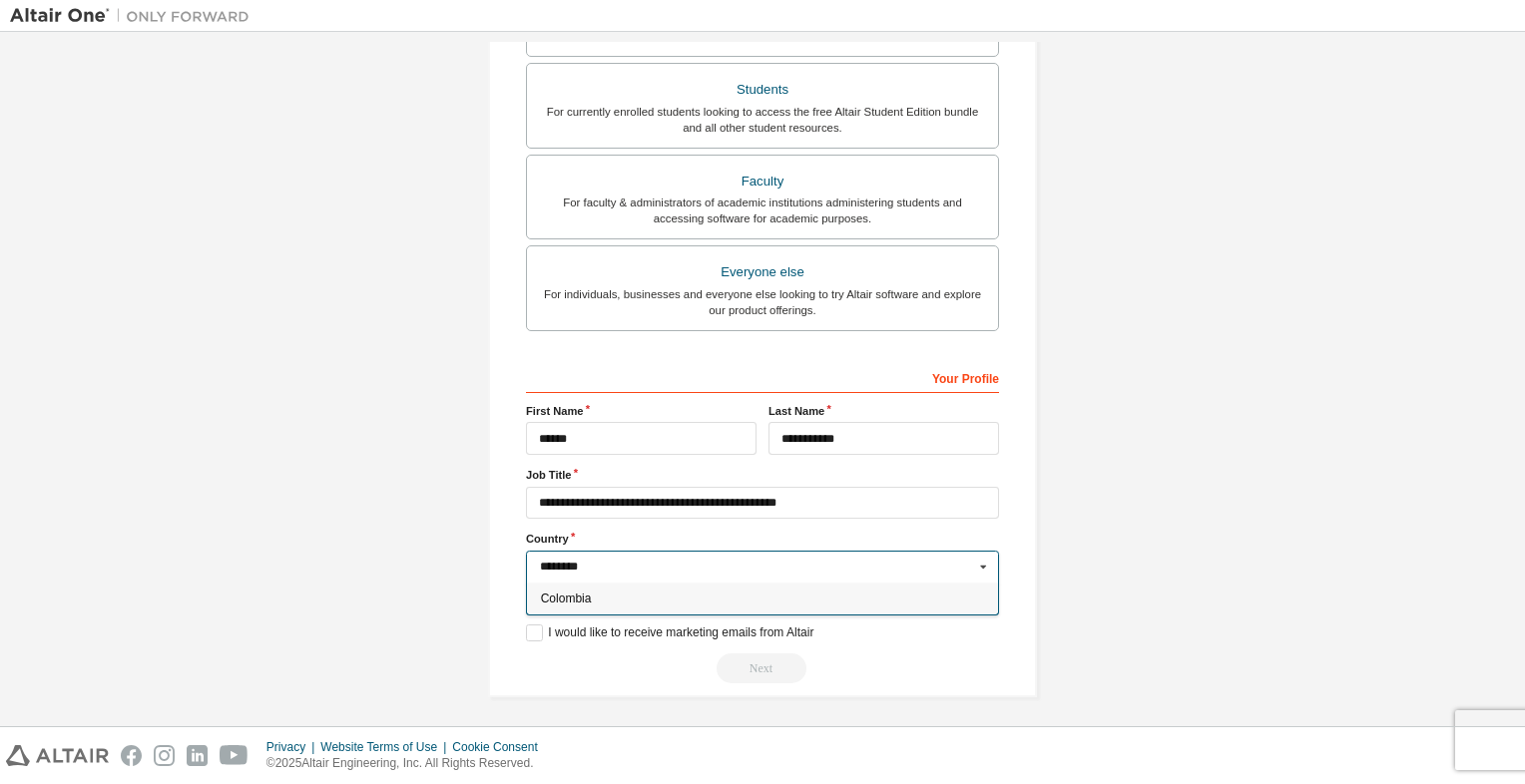 click on "Colombia" at bounding box center (762, 598) 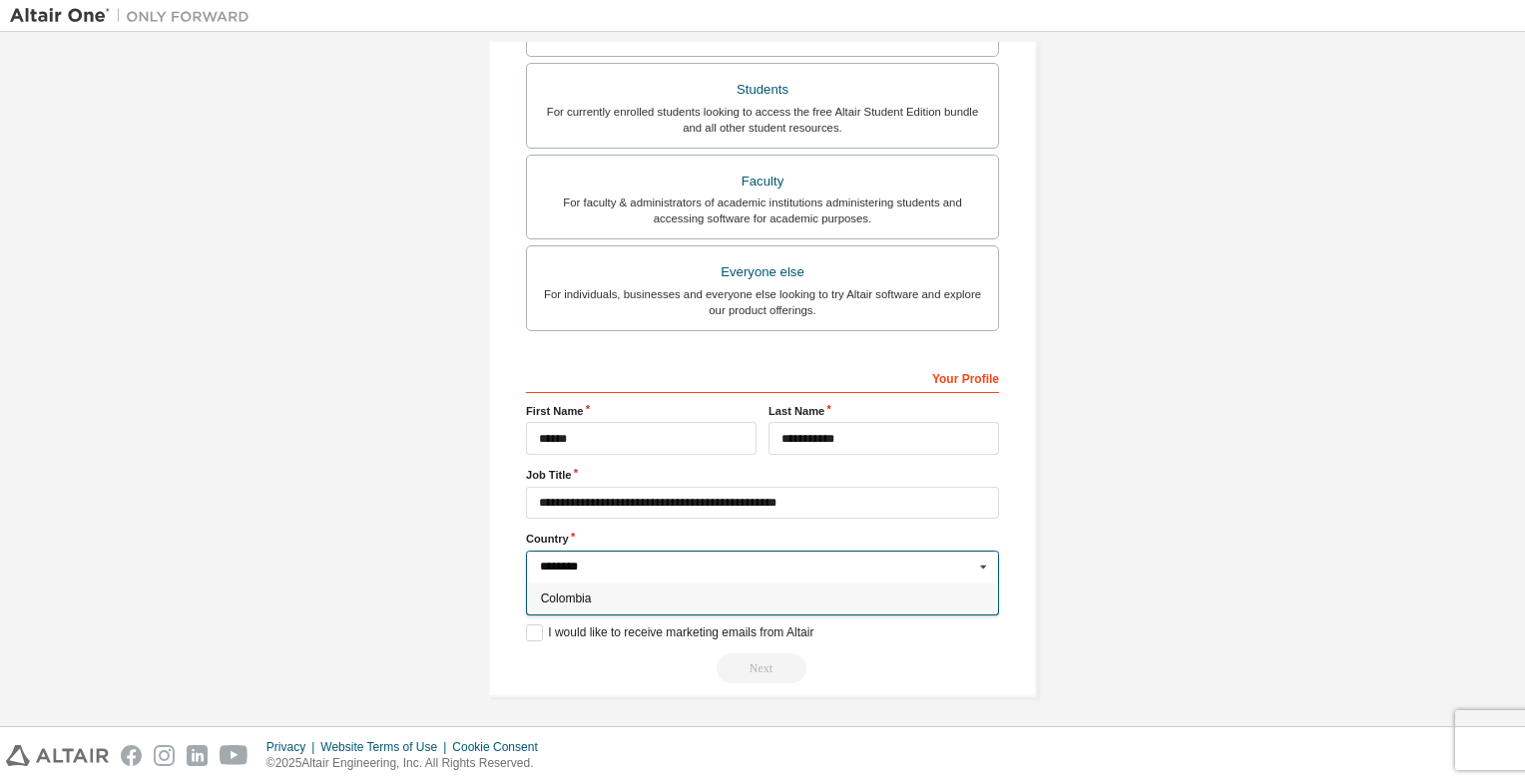 type on "***" 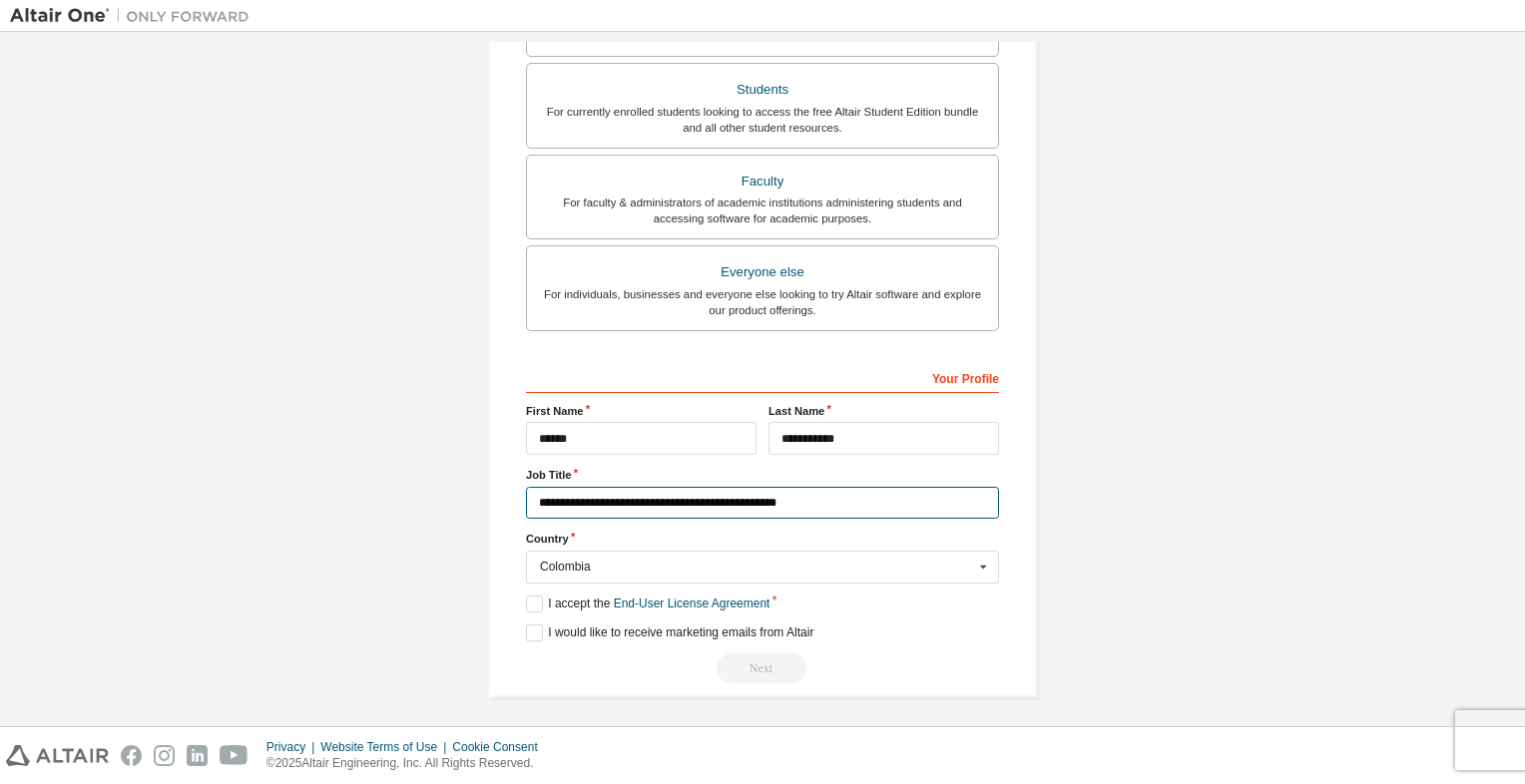 click on "**********" at bounding box center [762, 503] 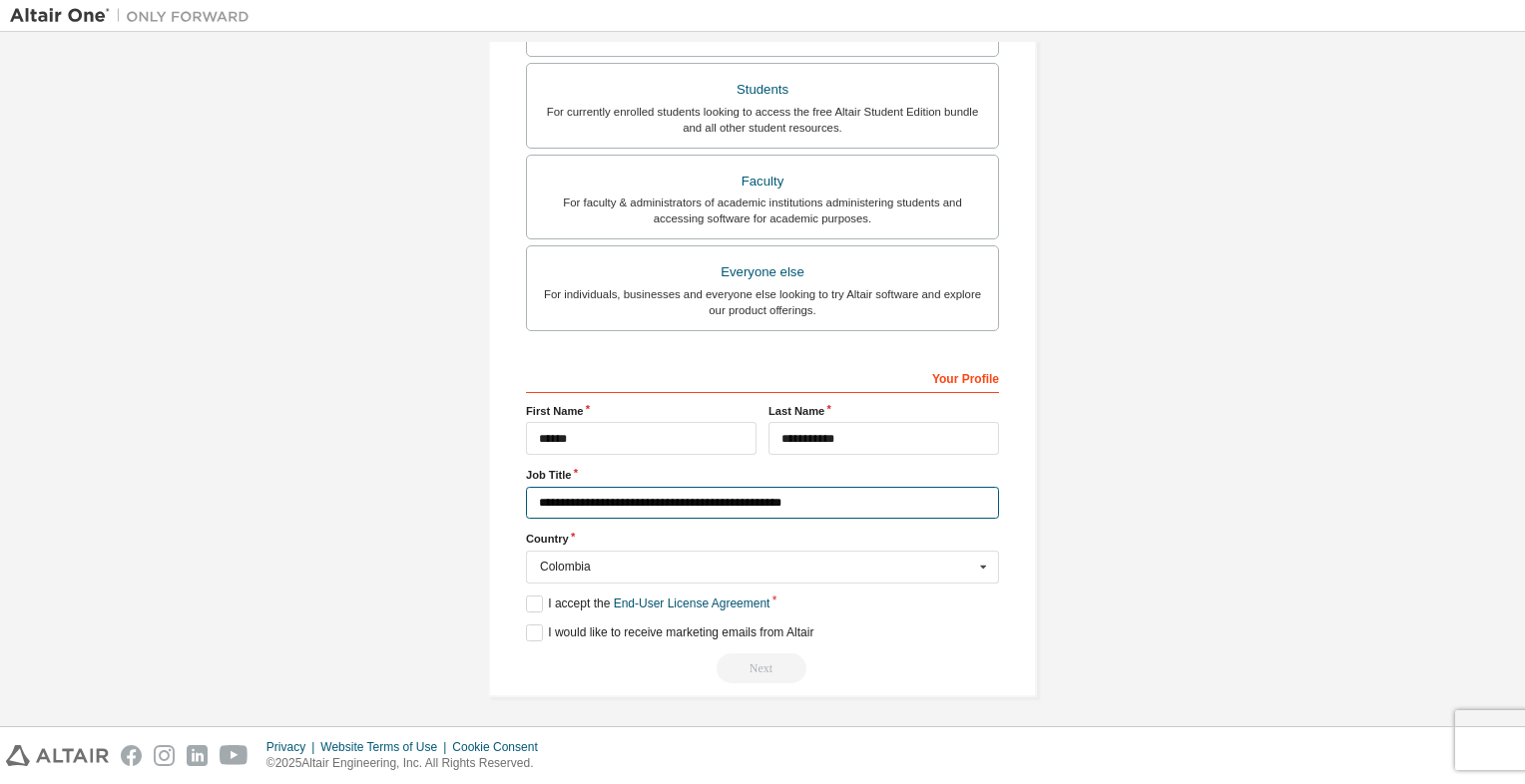 type on "**********" 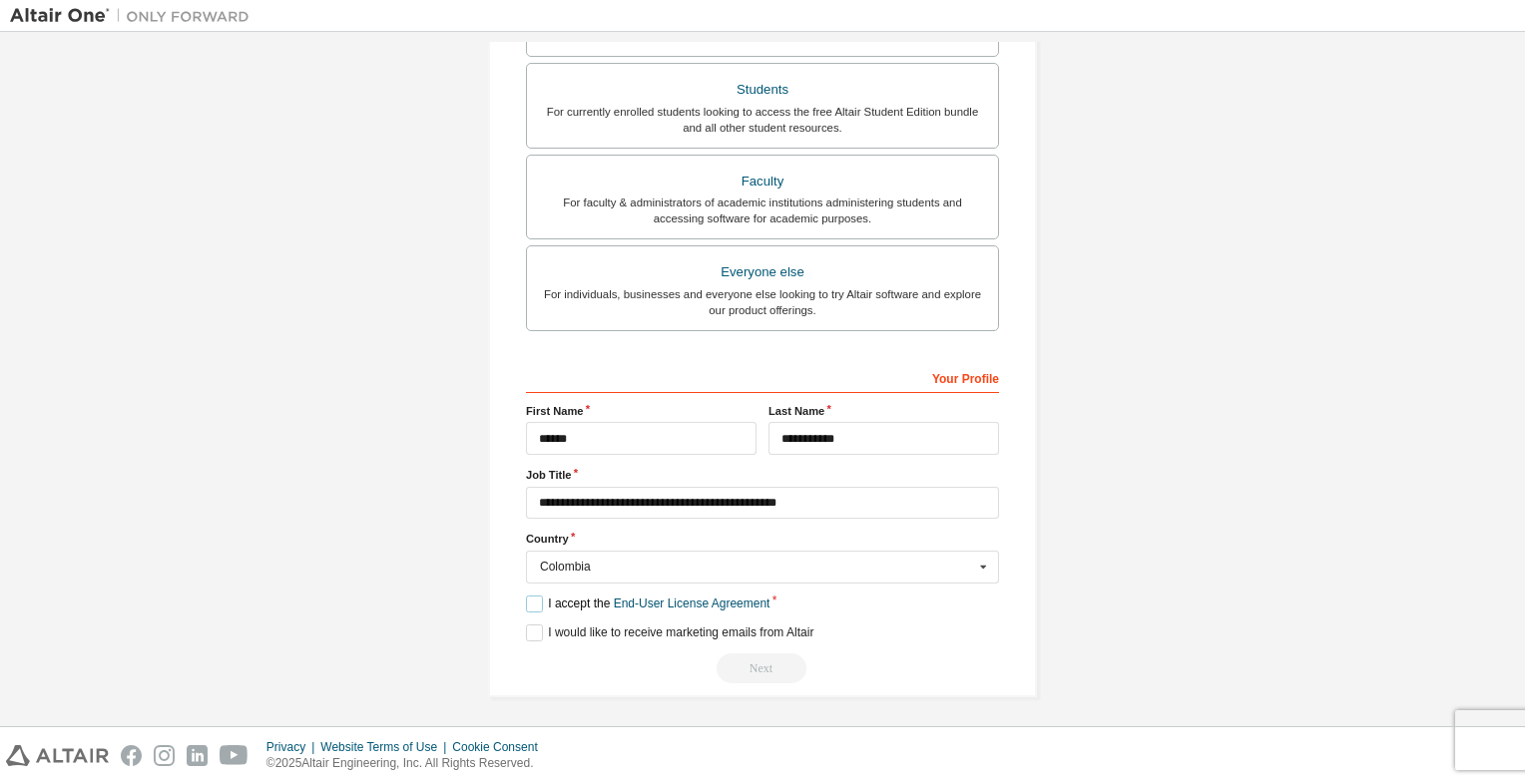 click on "I accept the    End-User License Agreement" at bounding box center (648, 603) 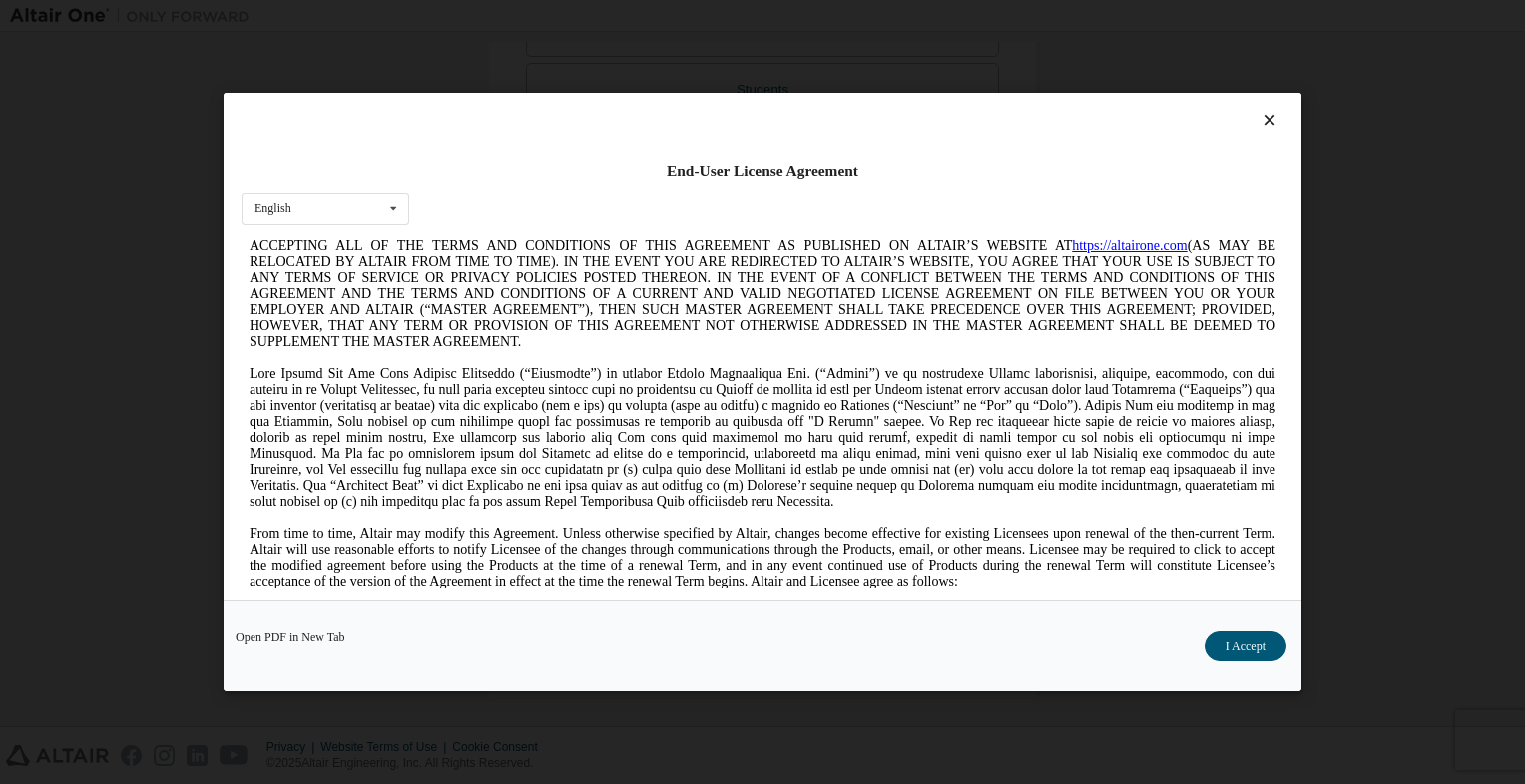 scroll, scrollTop: 299, scrollLeft: 0, axis: vertical 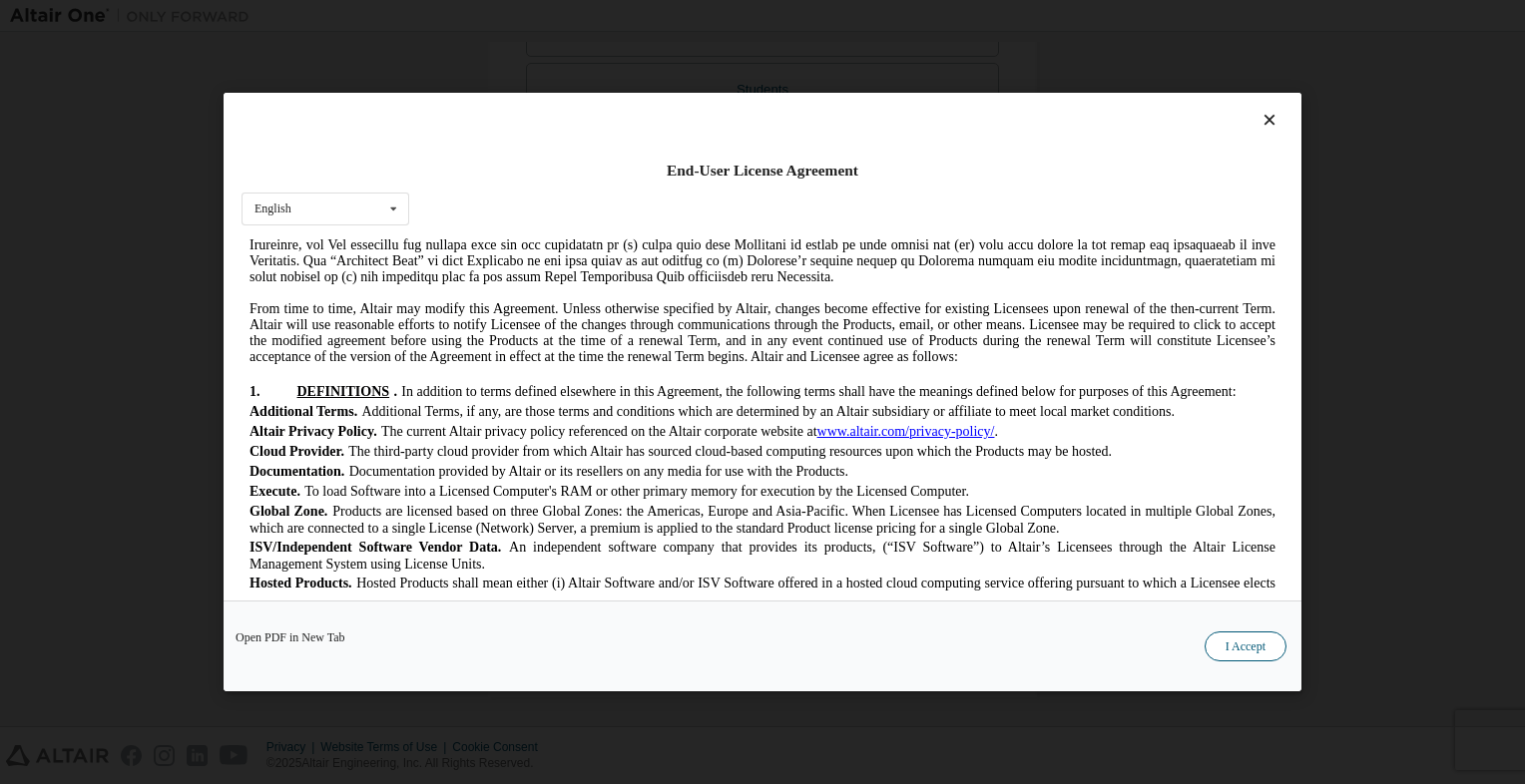 click on "I Accept" at bounding box center [1246, 646] 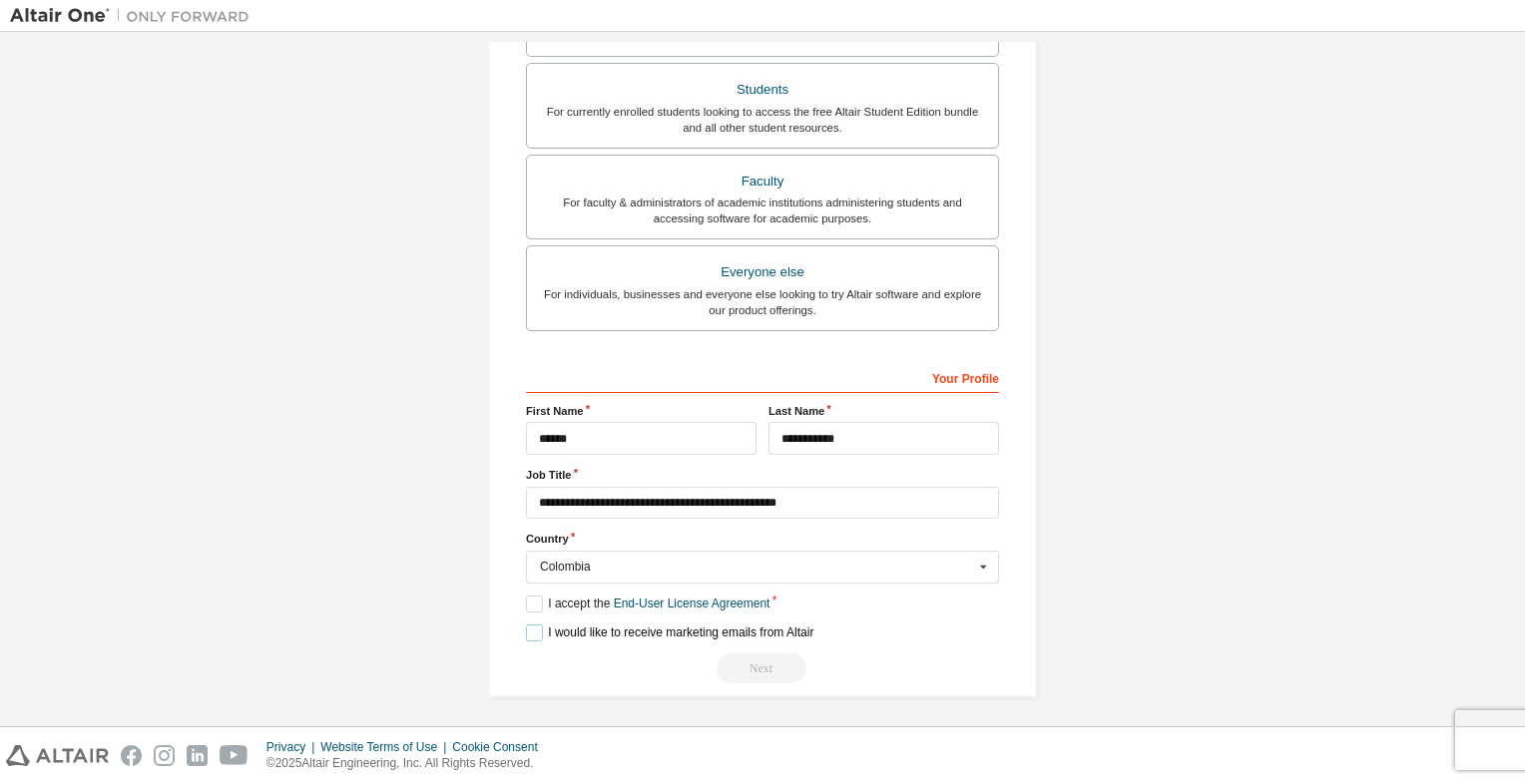 click on "I would like to receive marketing emails from Altair" at bounding box center (670, 632) 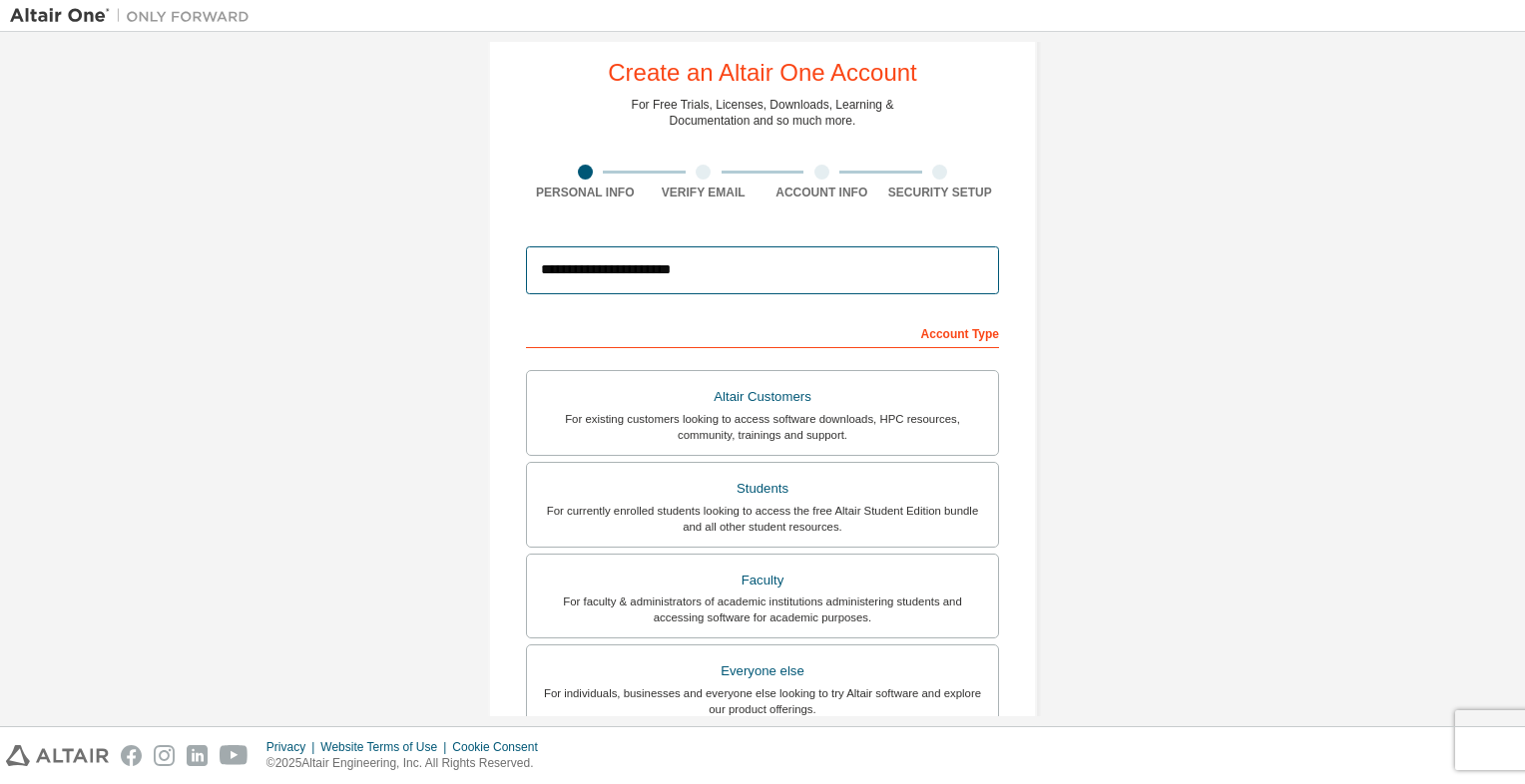 click on "**********" at bounding box center (762, 270) 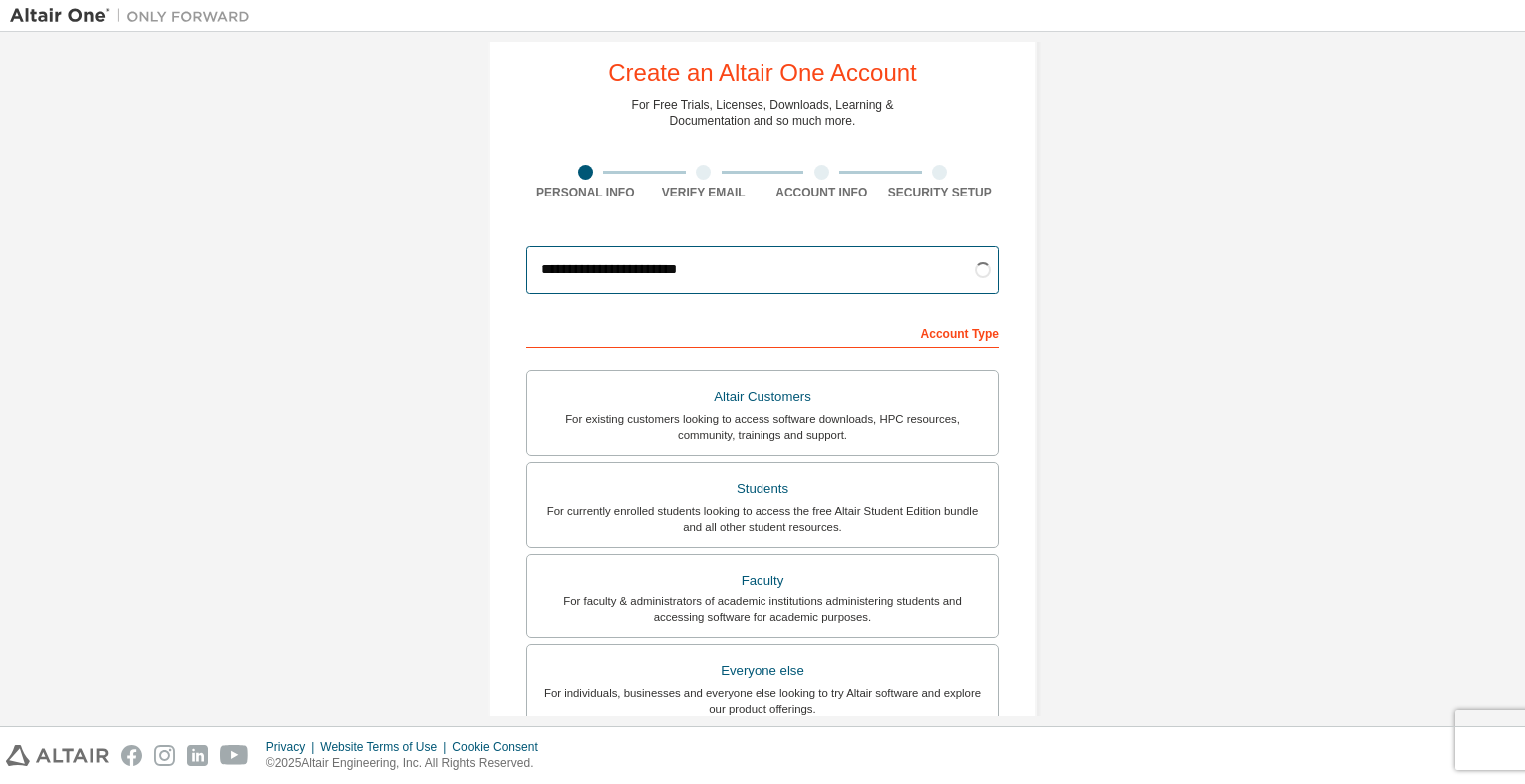 type on "**********" 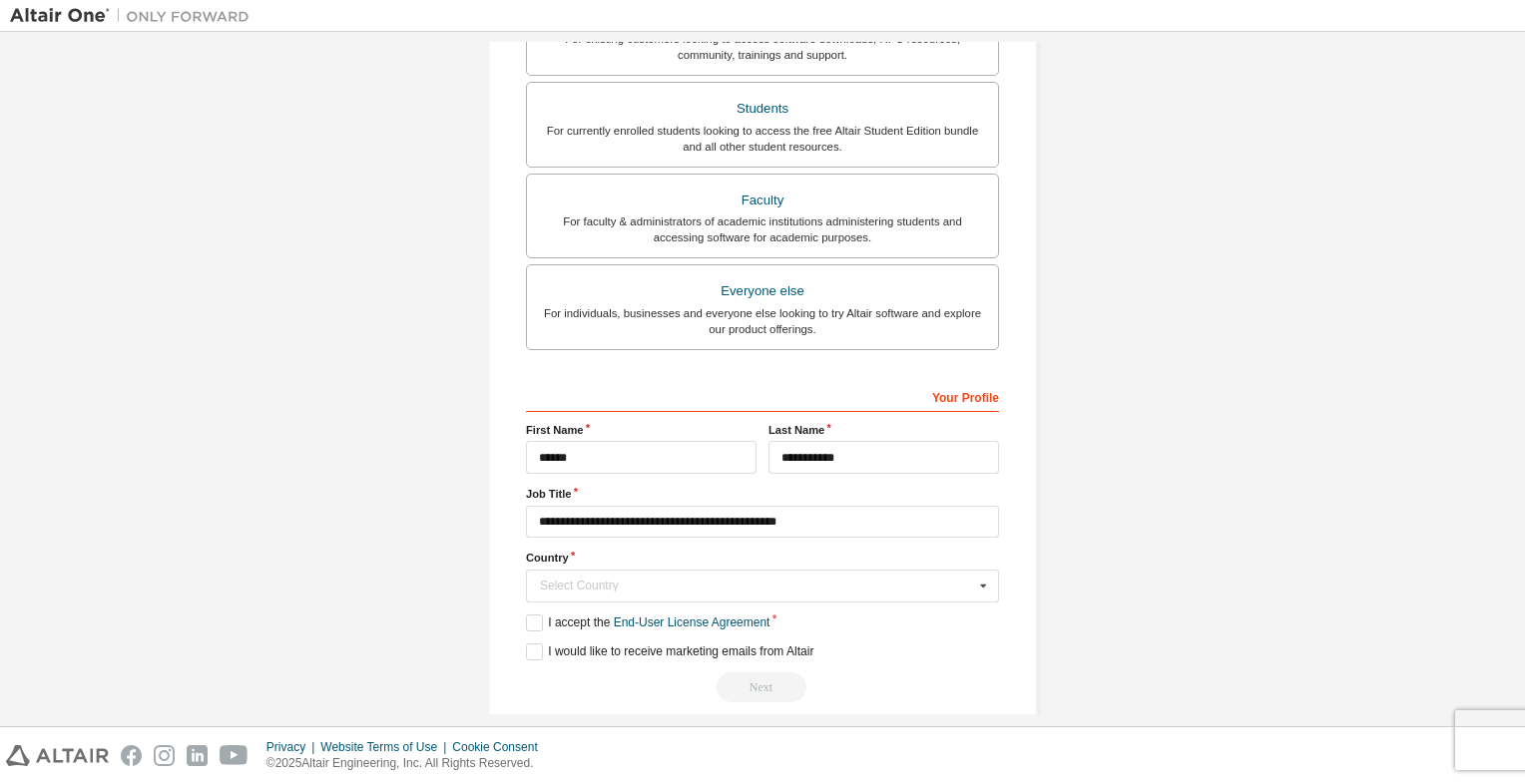scroll, scrollTop: 442, scrollLeft: 0, axis: vertical 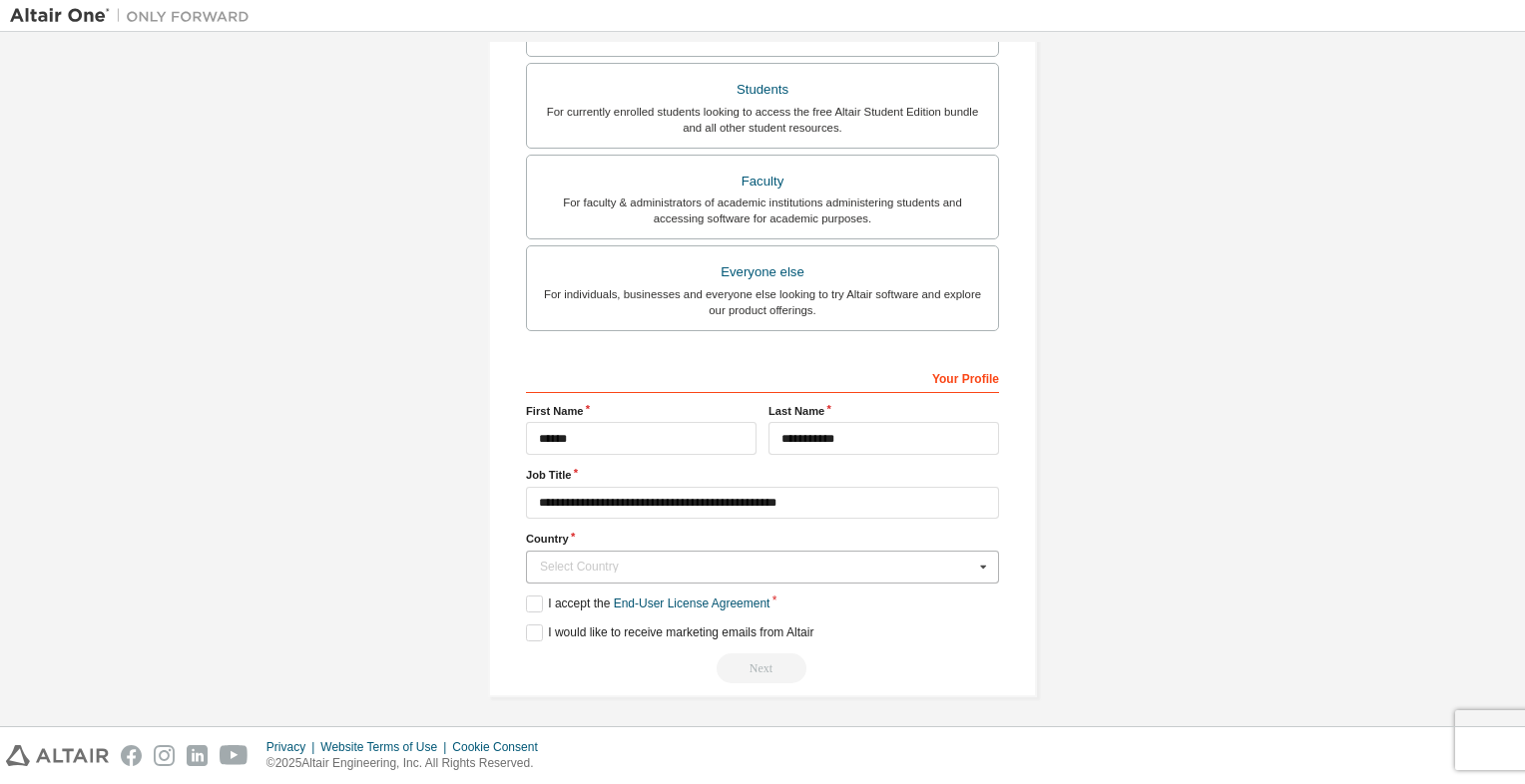 click on "Select Country" at bounding box center (757, 567) 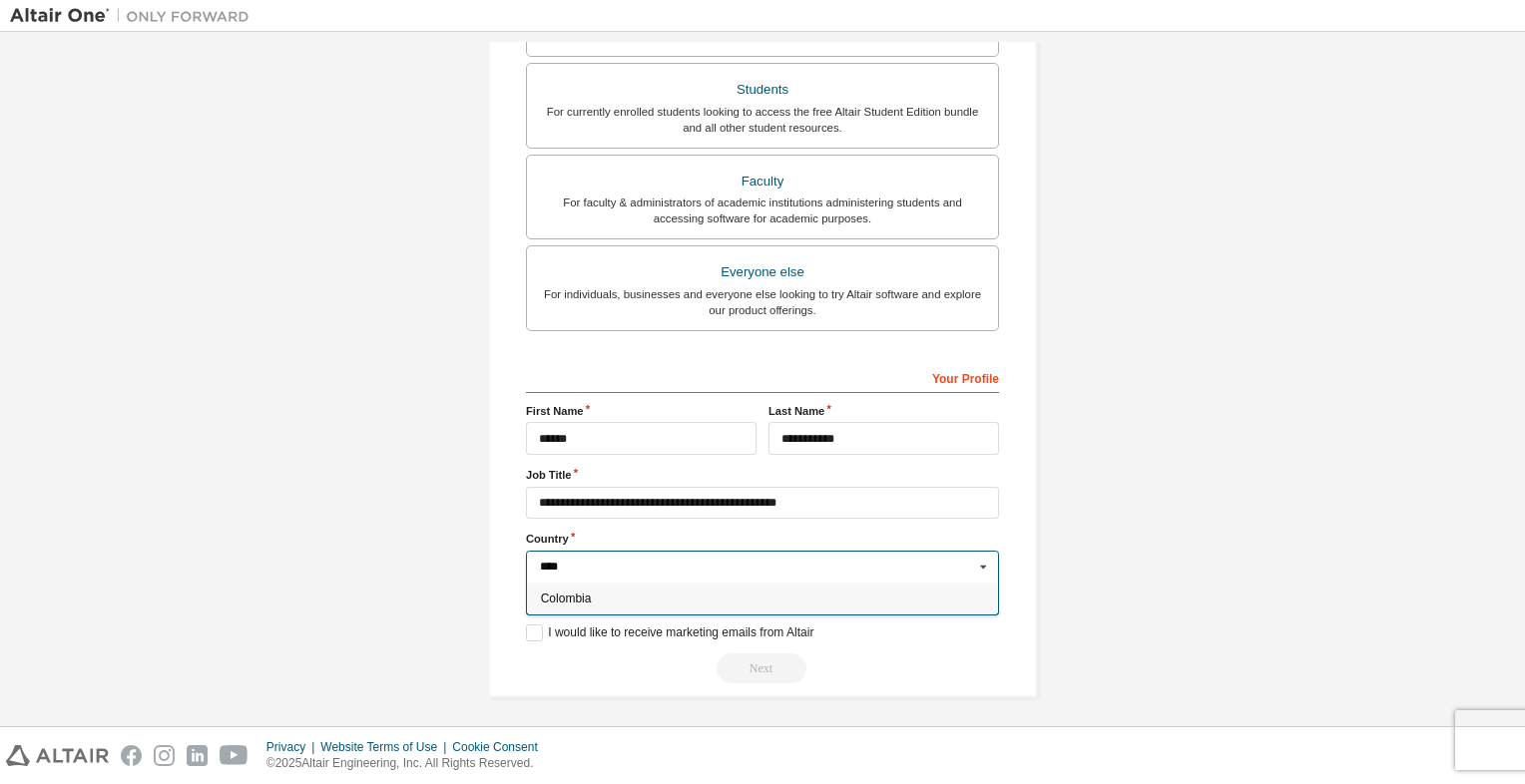 type on "****" 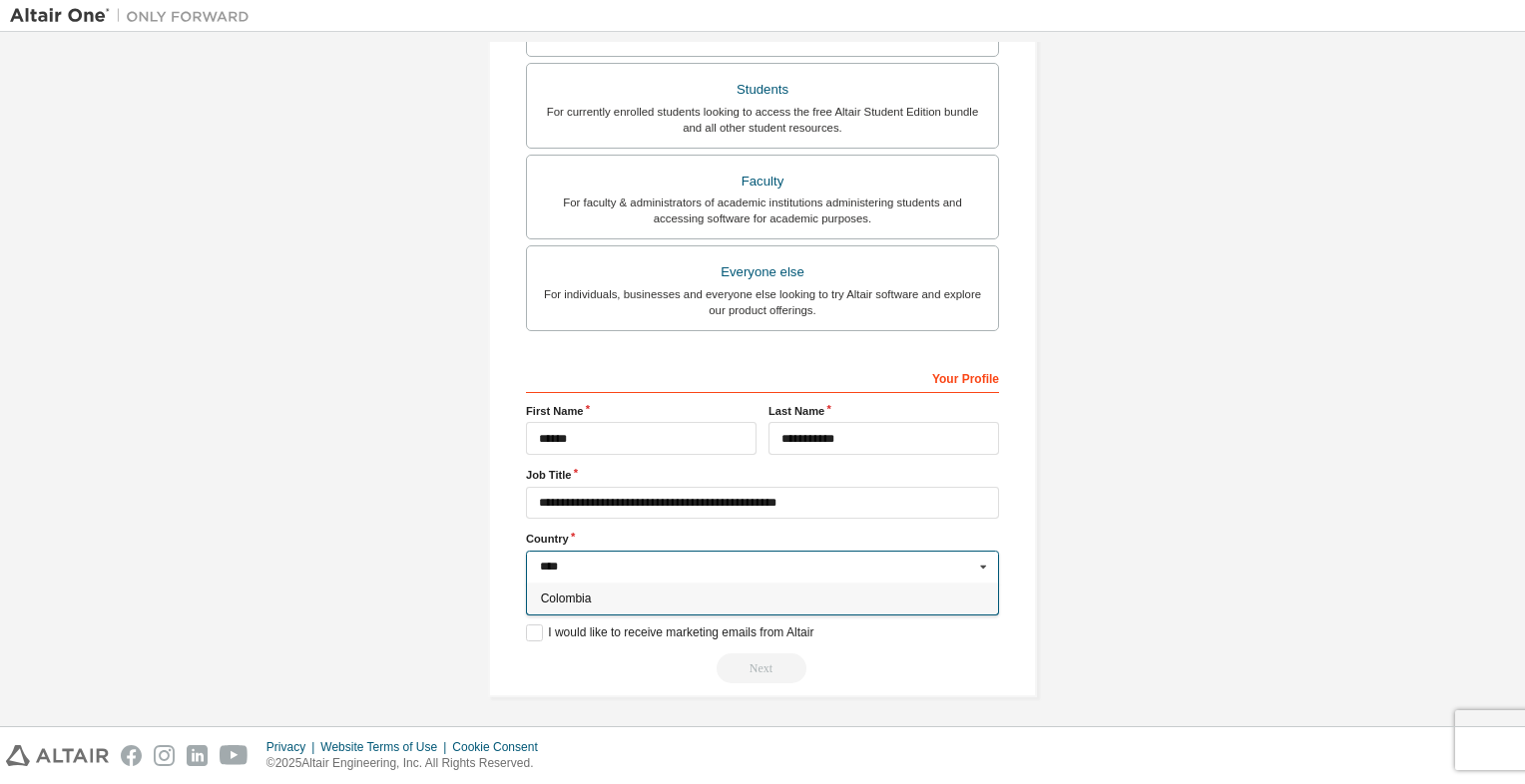 click on "Colombia" at bounding box center [762, 598] 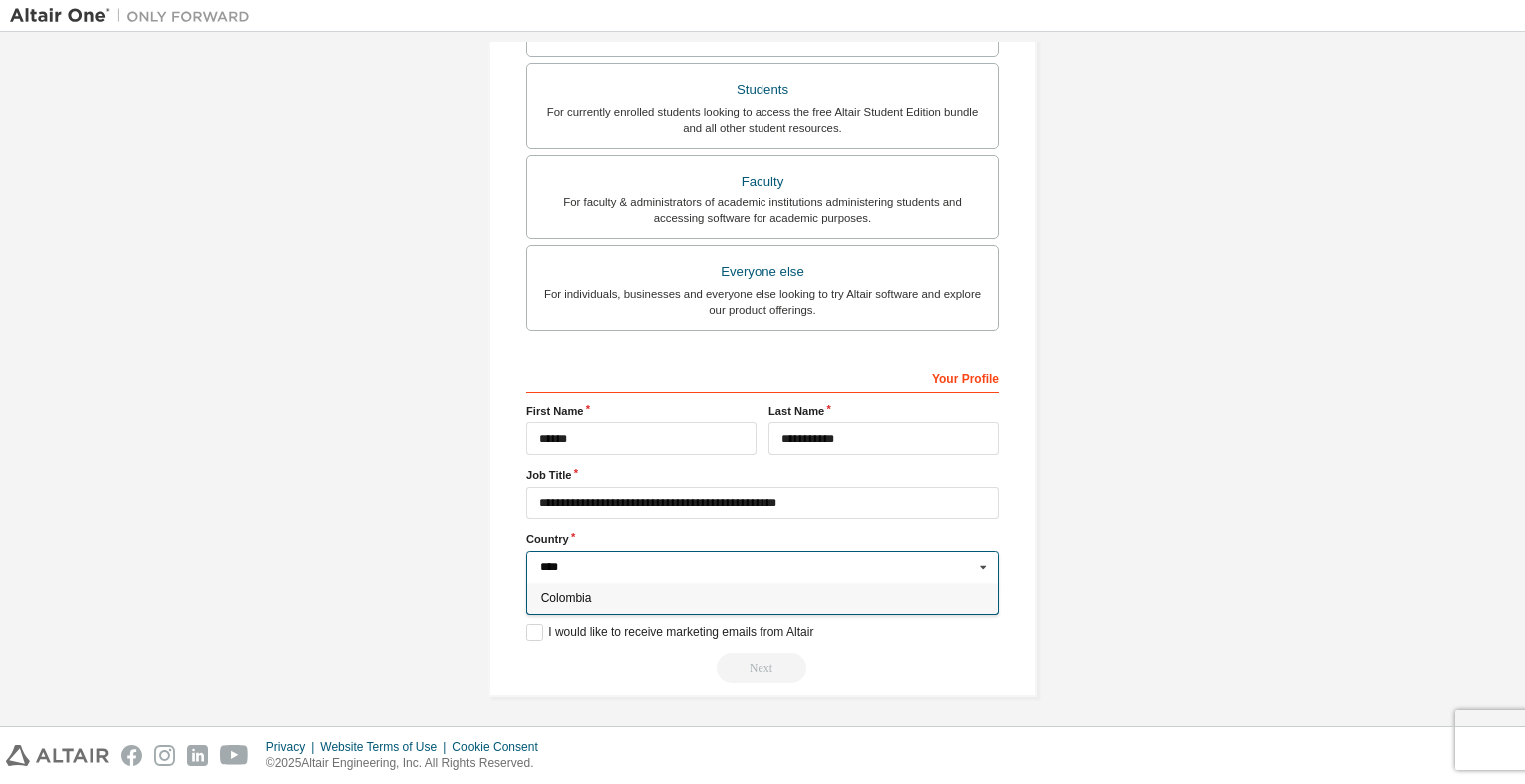 type on "***" 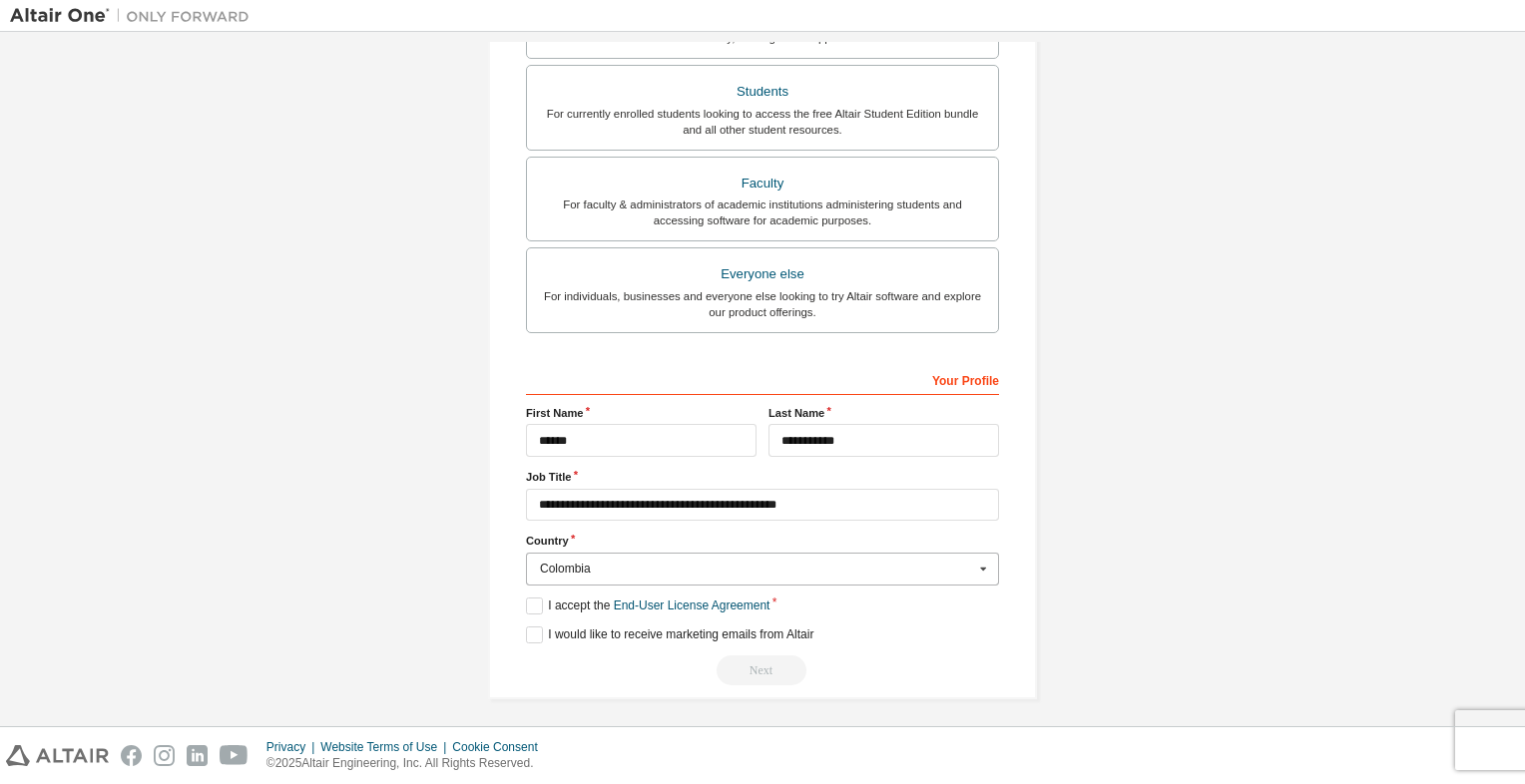 scroll, scrollTop: 442, scrollLeft: 0, axis: vertical 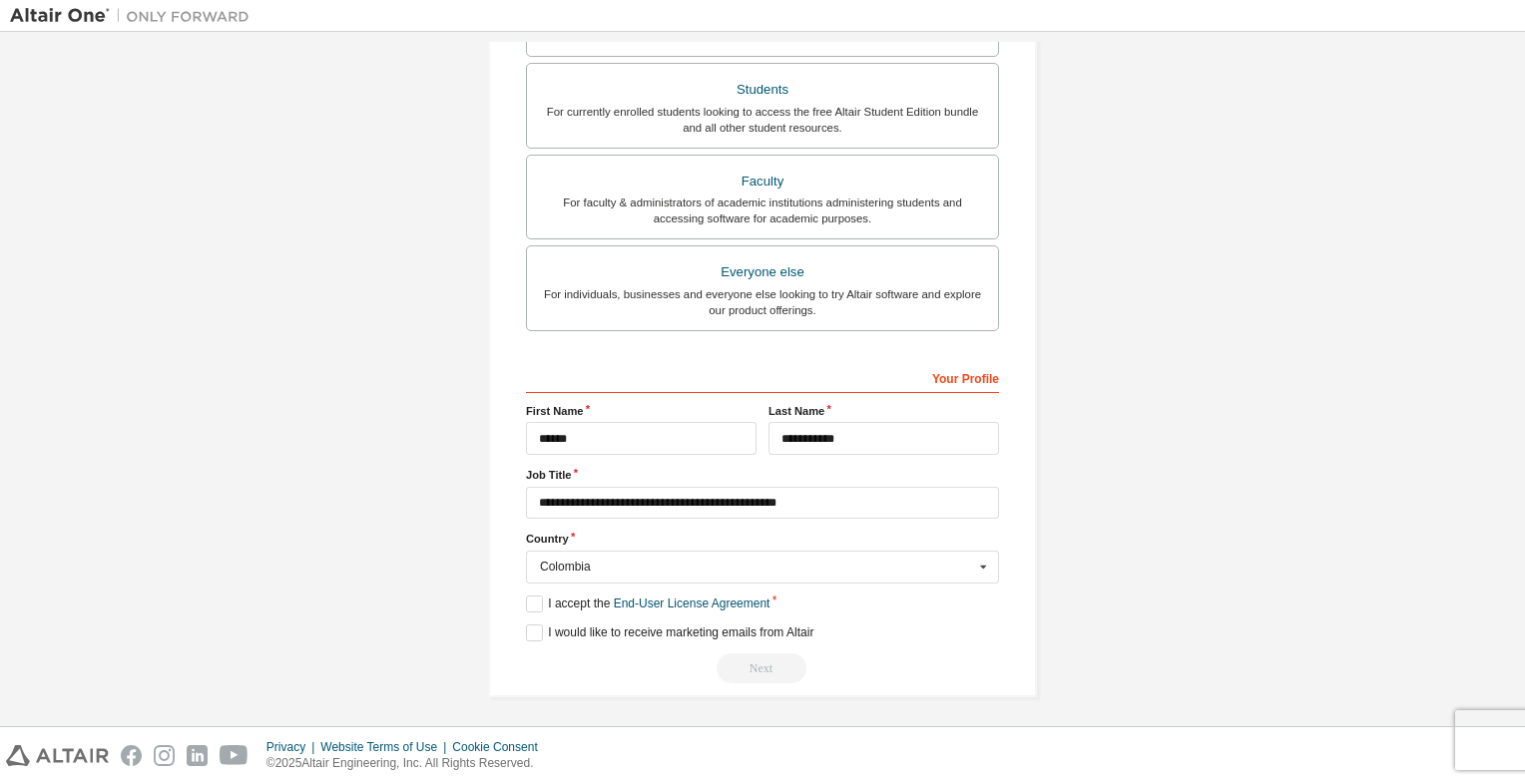 click on "Next" at bounding box center [762, 668] 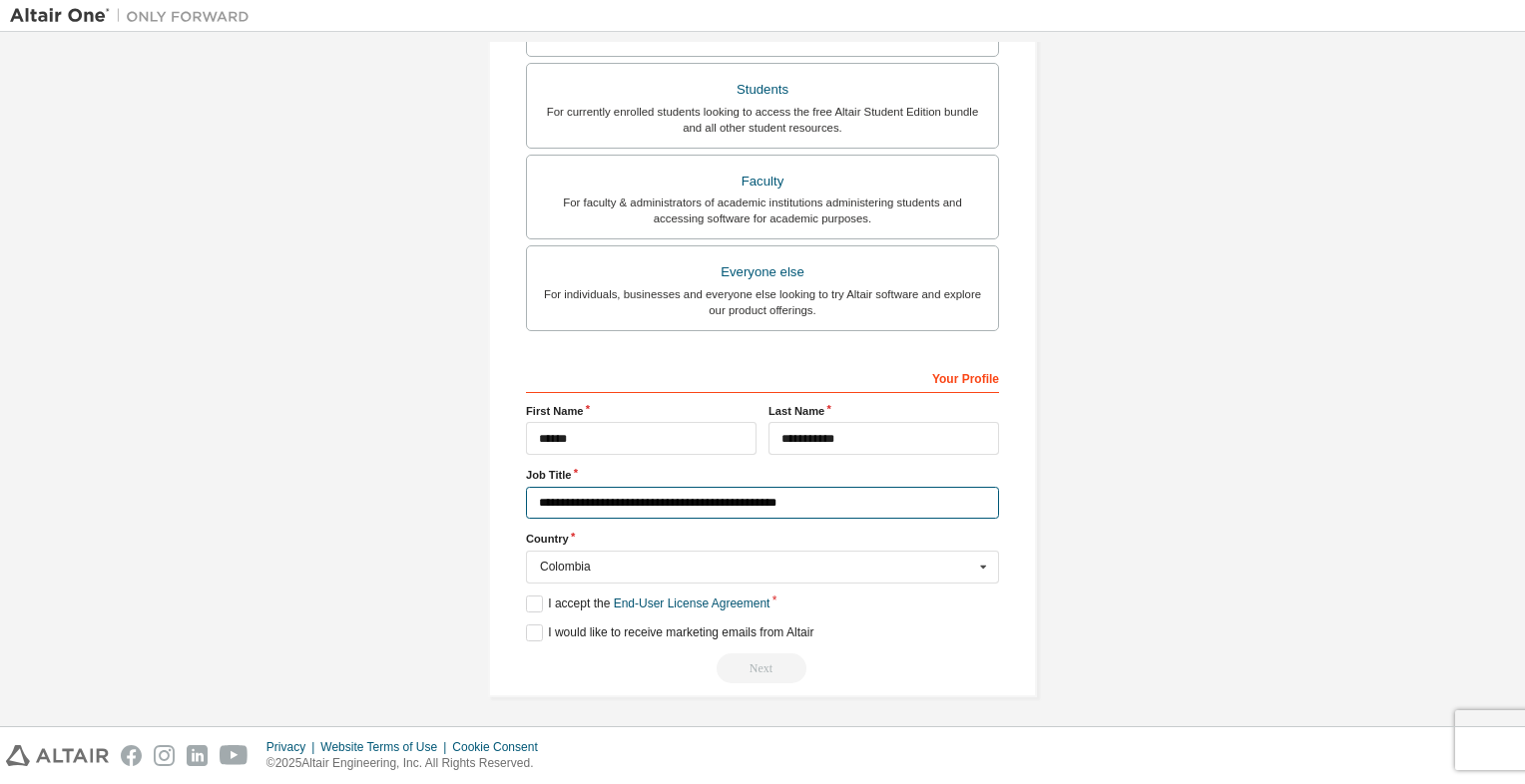 click on "**********" at bounding box center [762, 503] 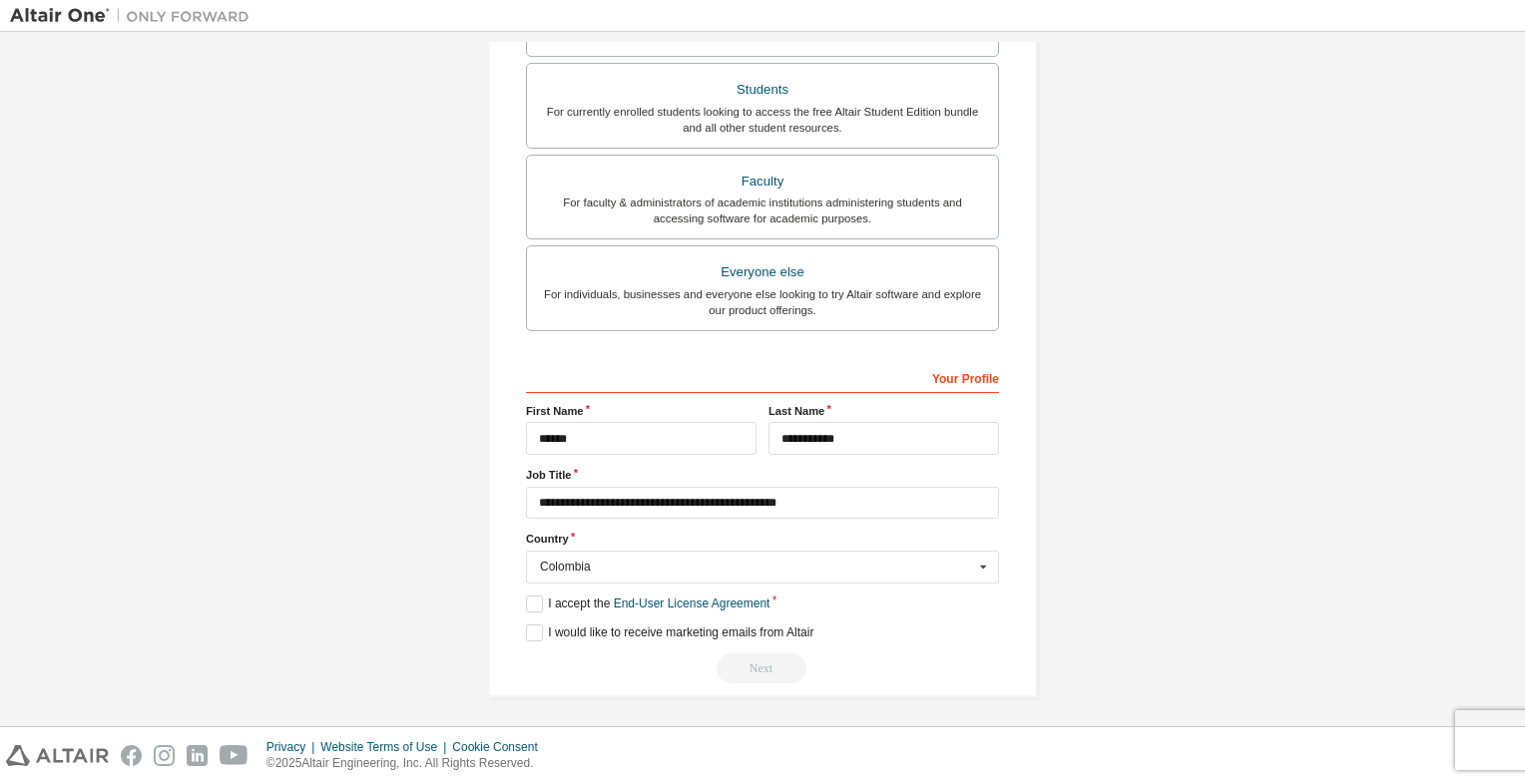 click on "Next" at bounding box center [762, 668] 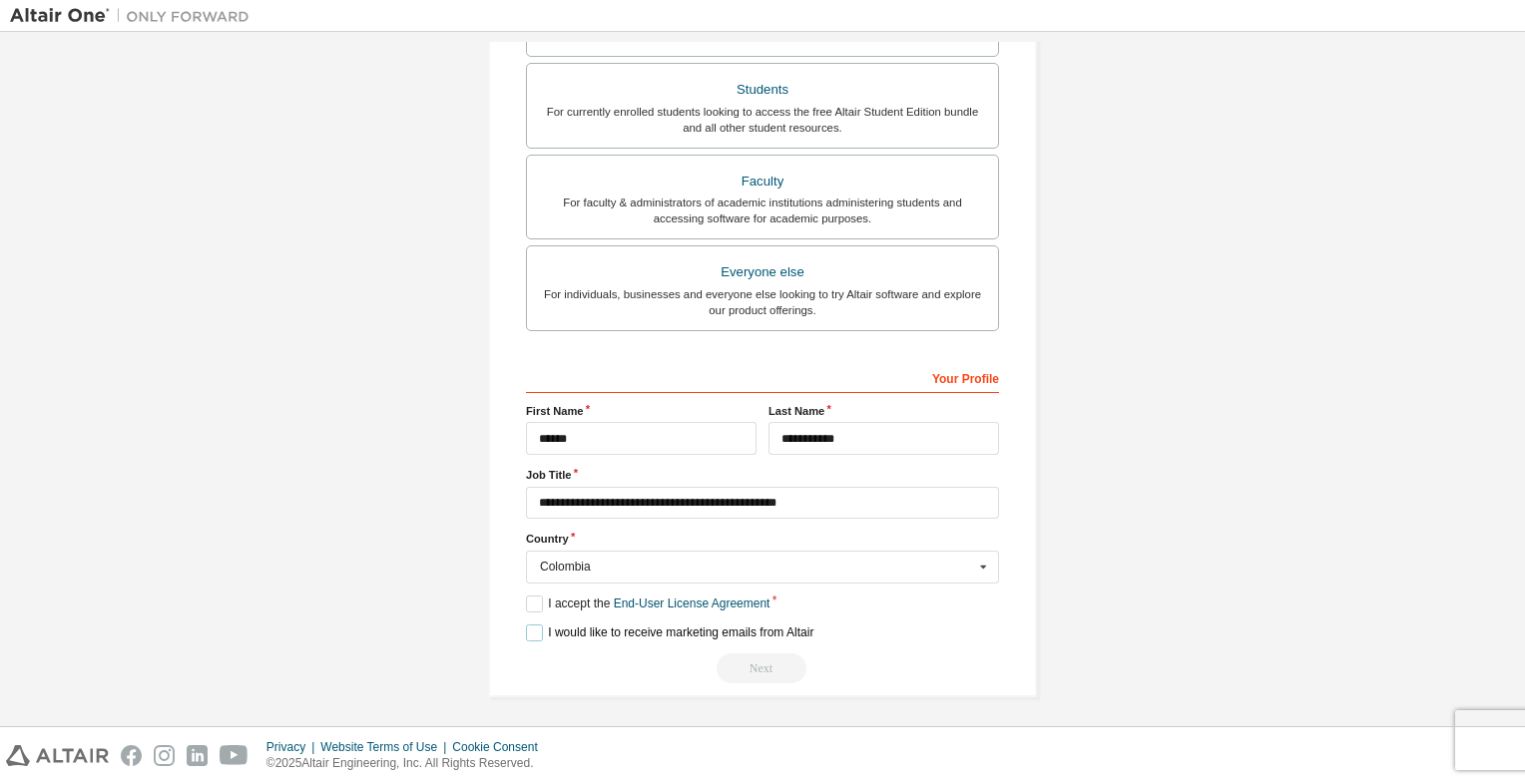 click on "I would like to receive marketing emails from Altair" at bounding box center [670, 632] 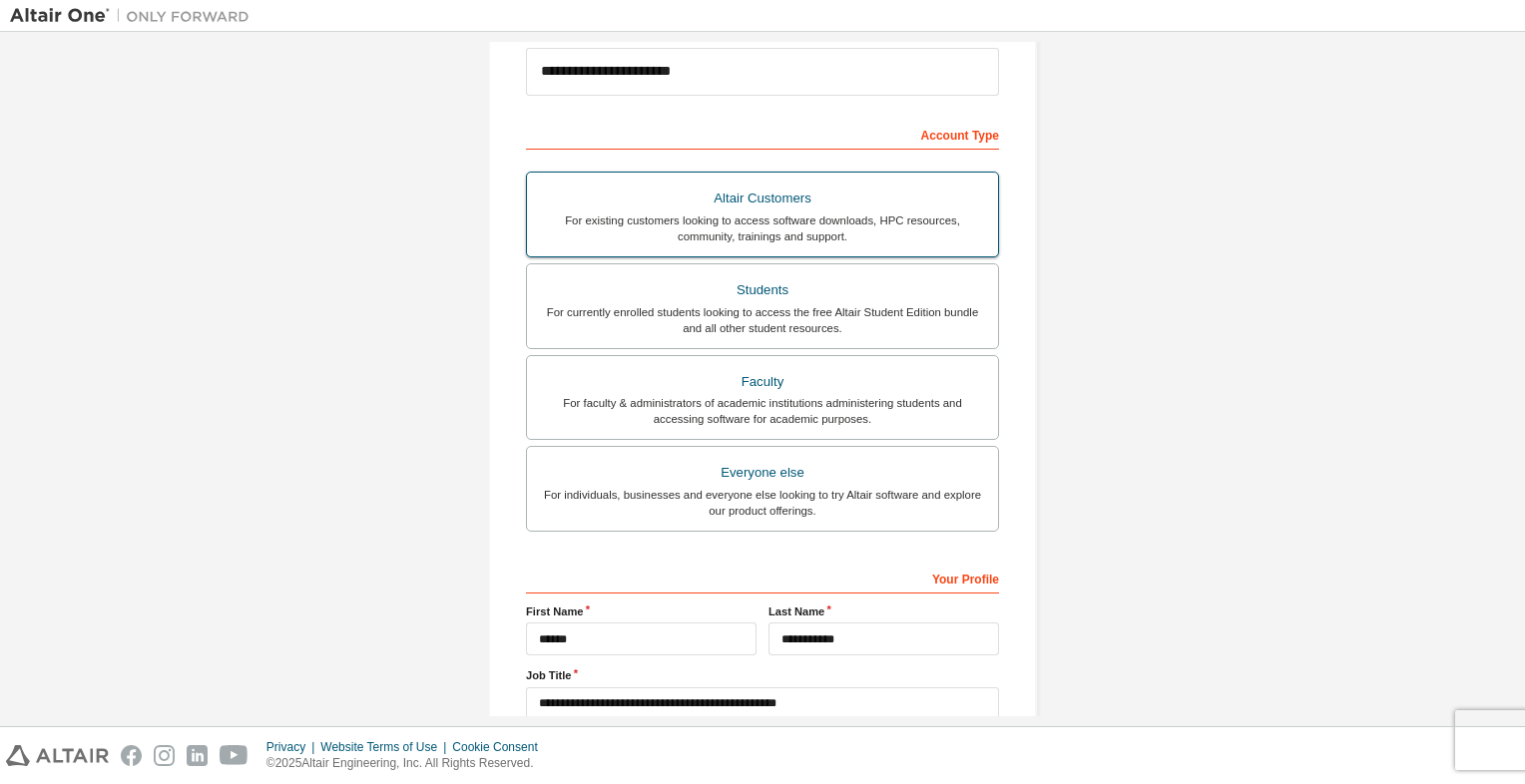 scroll, scrollTop: 242, scrollLeft: 0, axis: vertical 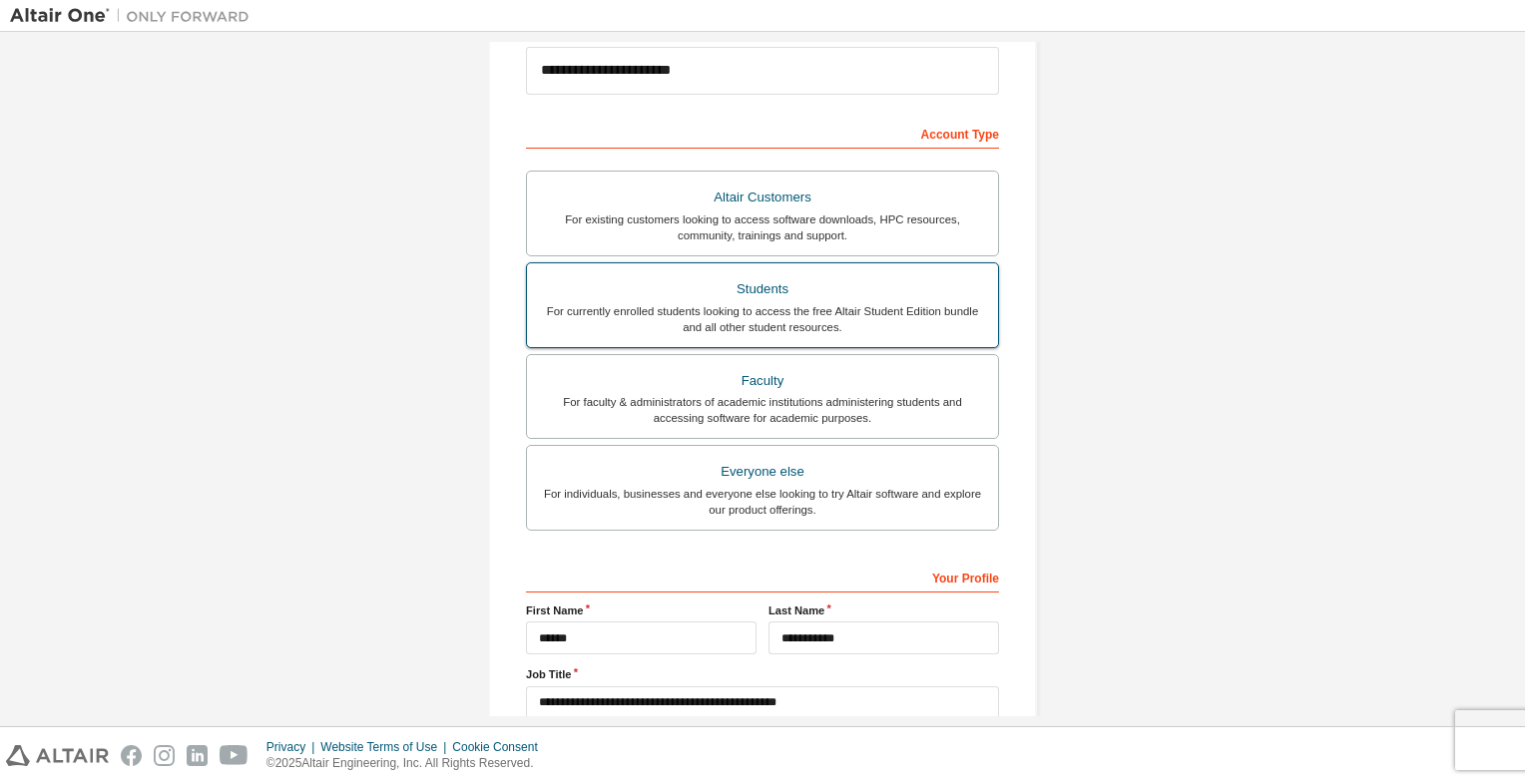 click on "Students" at bounding box center [762, 289] 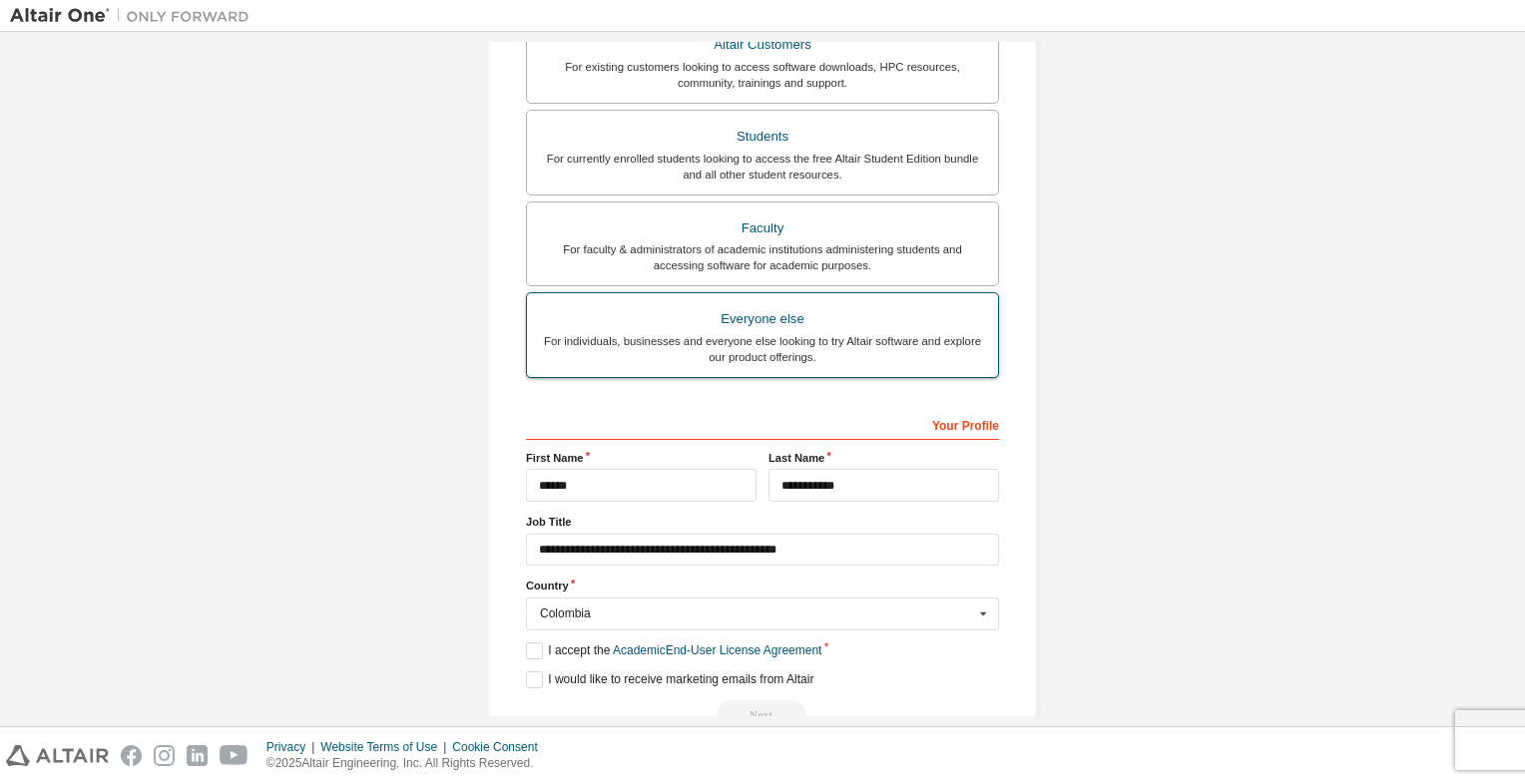 scroll, scrollTop: 442, scrollLeft: 0, axis: vertical 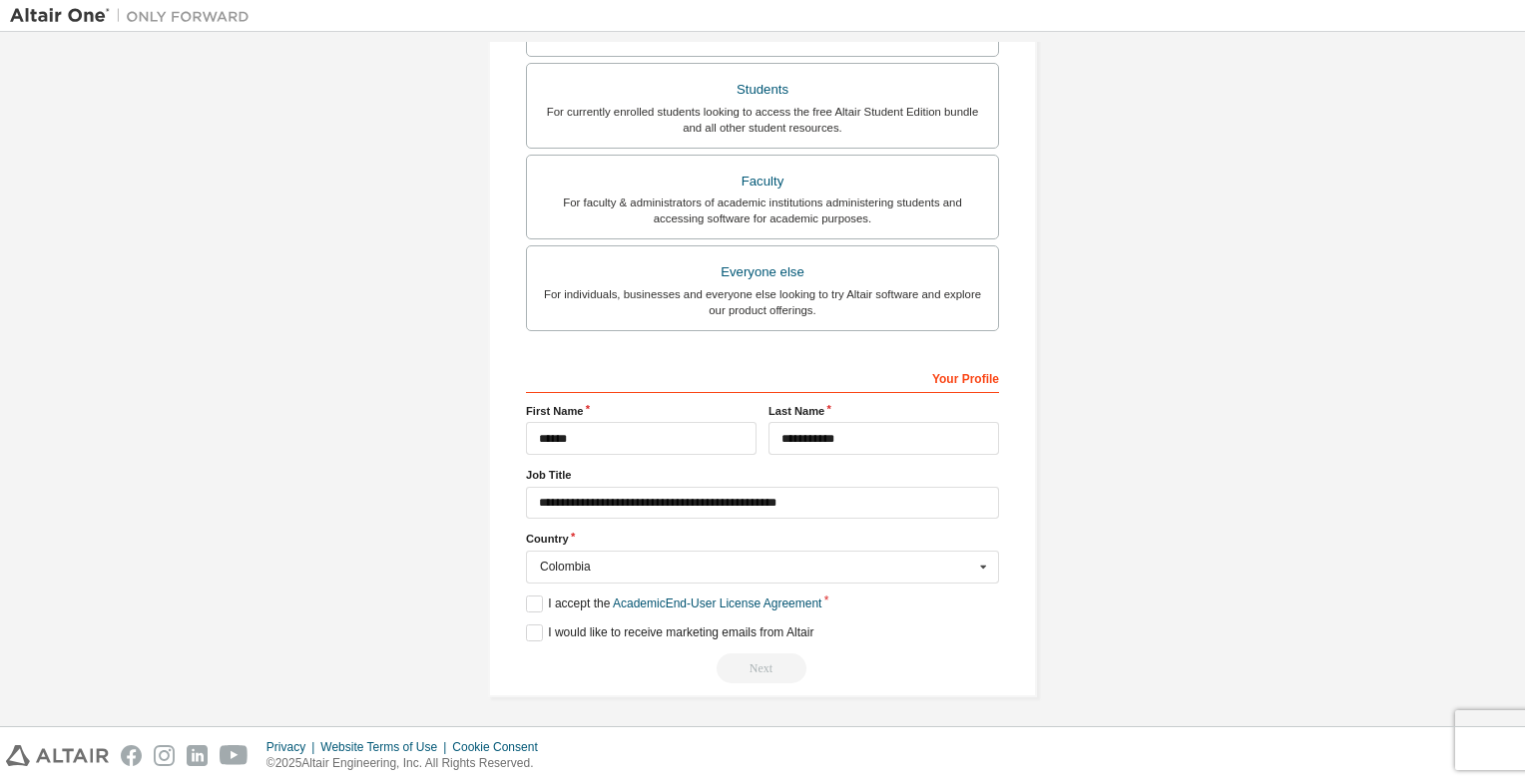 click on "Next" at bounding box center [762, 668] 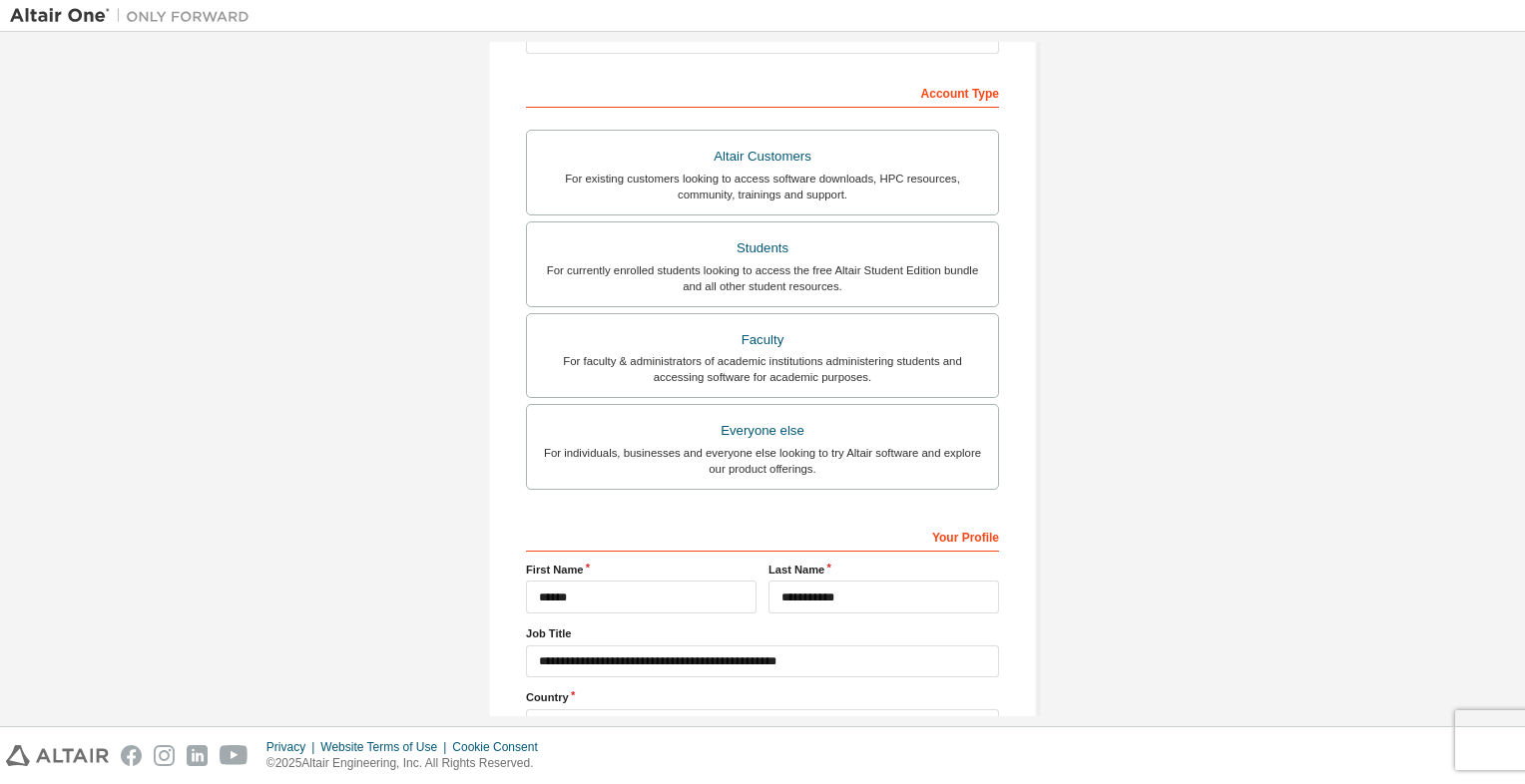 scroll, scrollTop: 43, scrollLeft: 0, axis: vertical 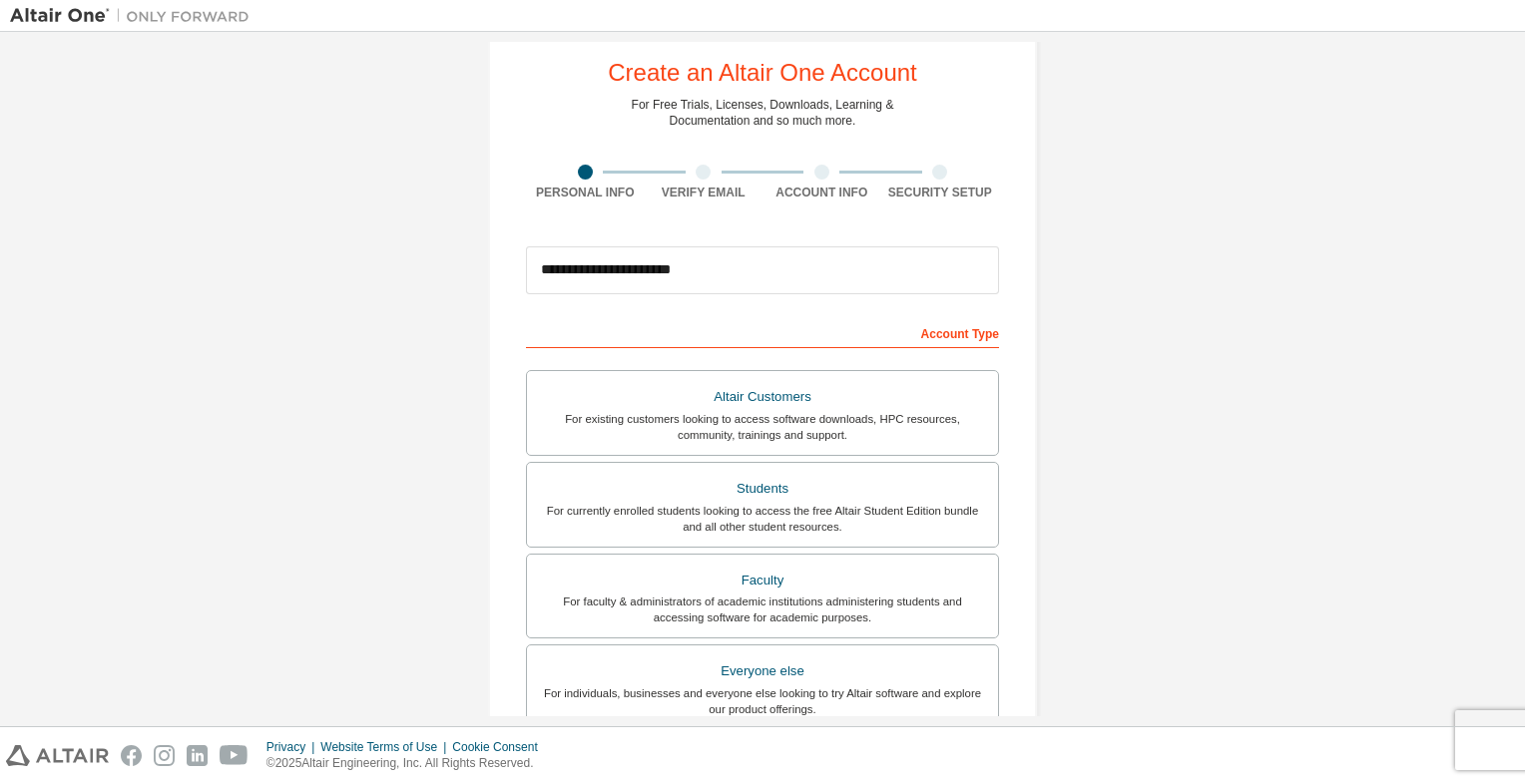 click on "Academic emails outside our recognised list will require manual verification. You must enter a valid email address provided by your academic institution (e.g., [EMAIL]). What if I cannot get one? Altair Customers For existing customers looking to access software downloads, HPC resources, community, trainings and support. Students For currently enrolled students looking to access the free Altair Student Edition bundle and all other student resources. Faculty For faculty & administrators of academic institutions administering students and accessing software for academic purposes. Everyone else For individuals, businesses and everyone else looking to try Altair software and explore our product offerings." at bounding box center (762, 547) 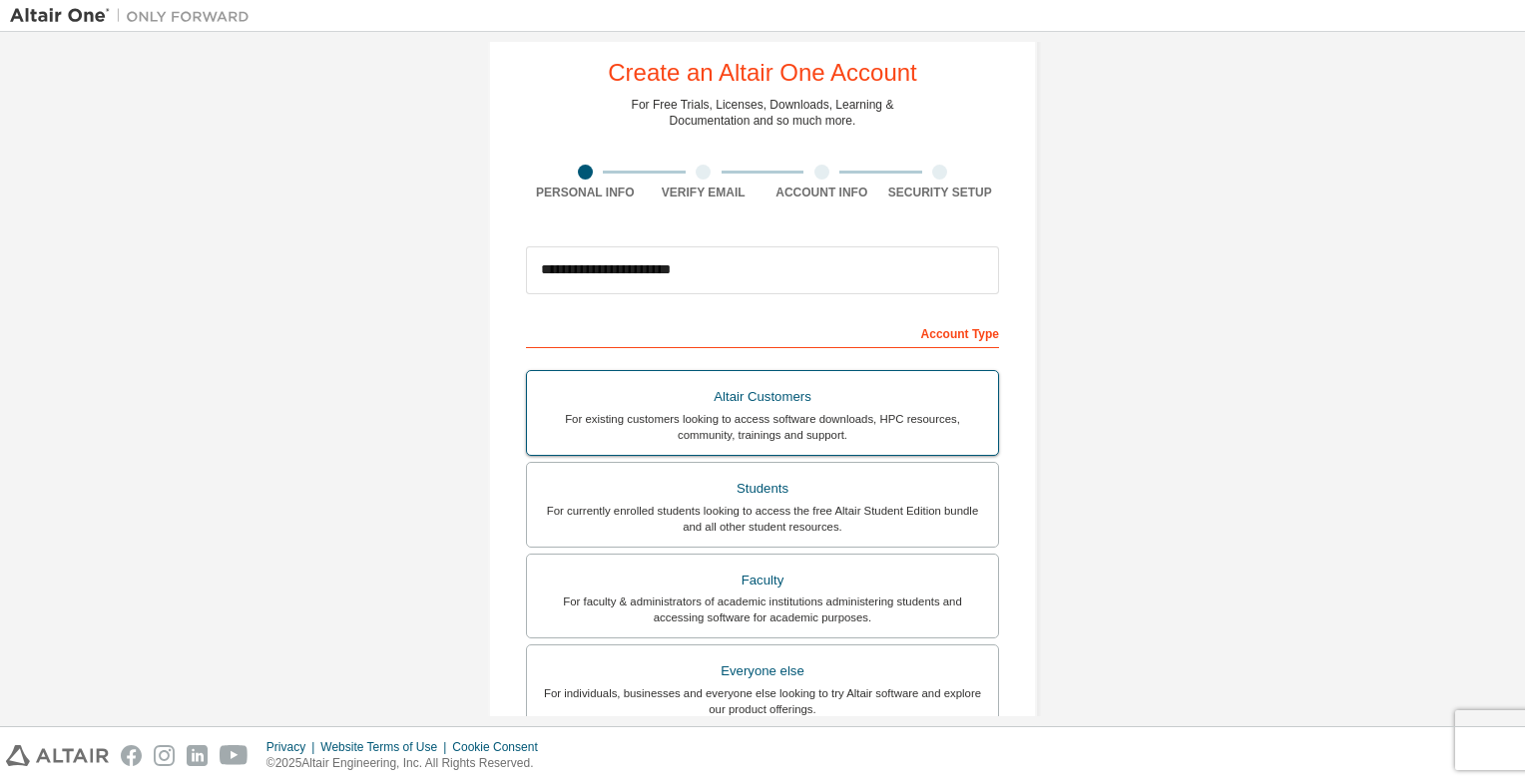 click on "Altair Customers" at bounding box center [762, 397] 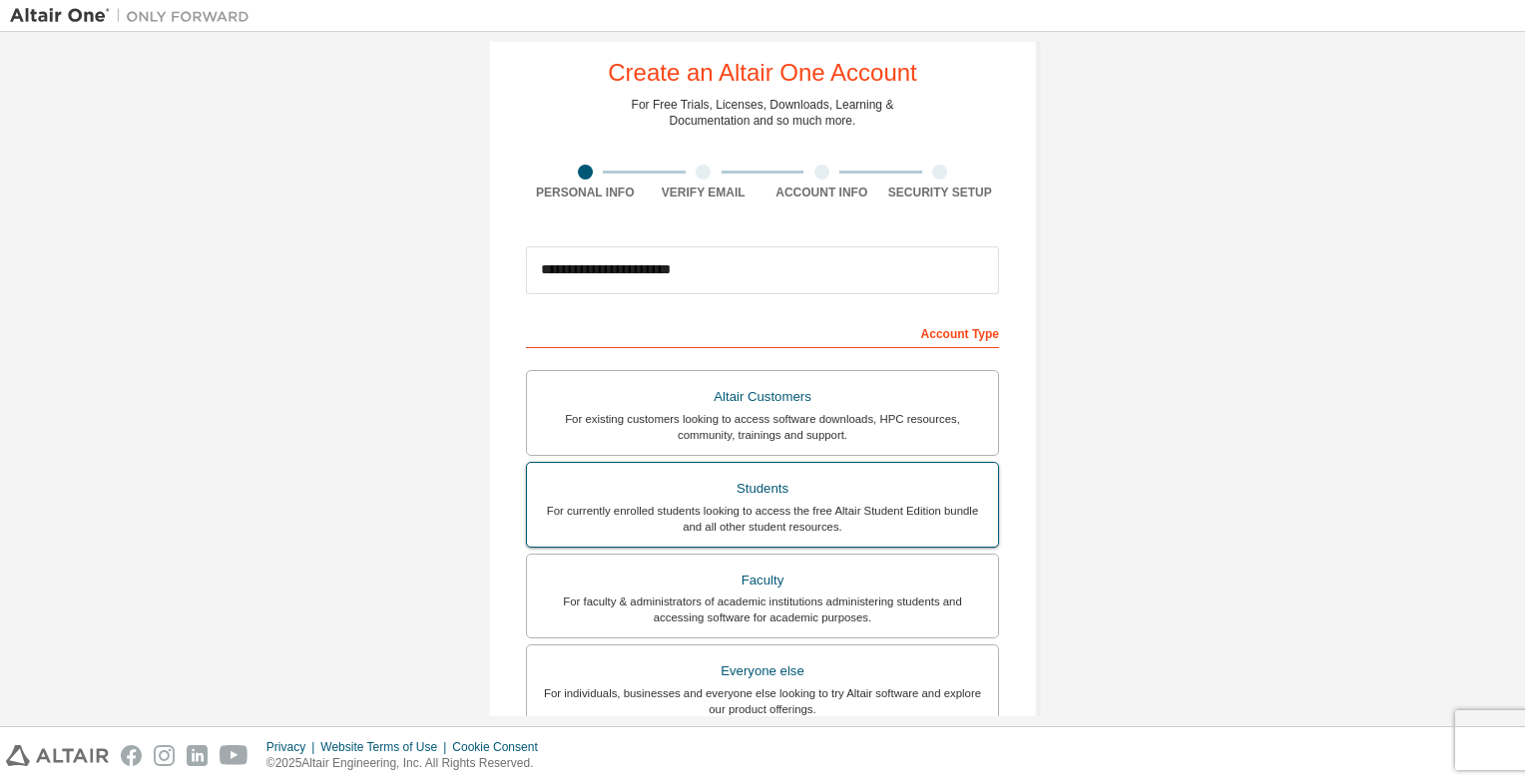 click on "Students" at bounding box center (762, 489) 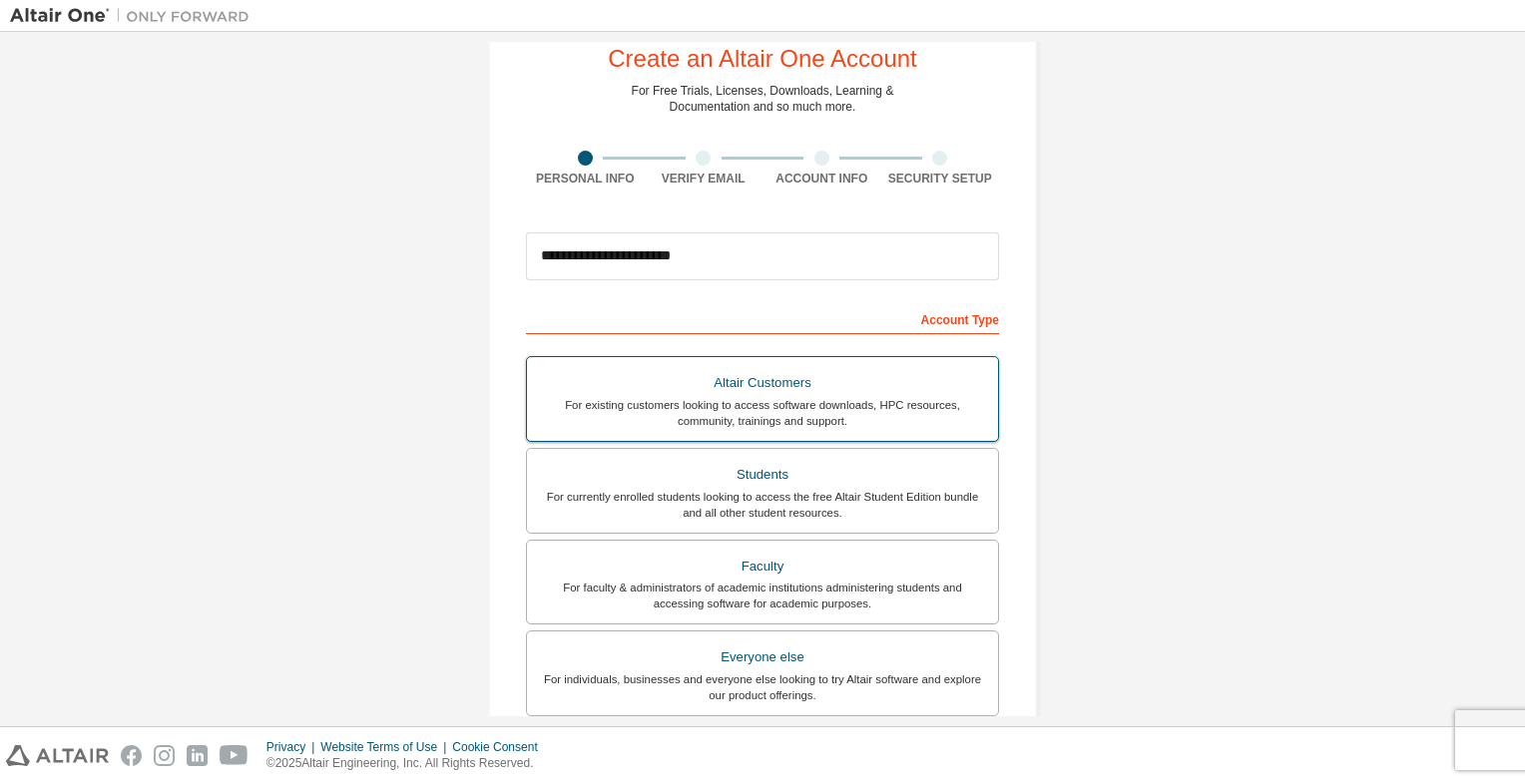 scroll, scrollTop: 100, scrollLeft: 0, axis: vertical 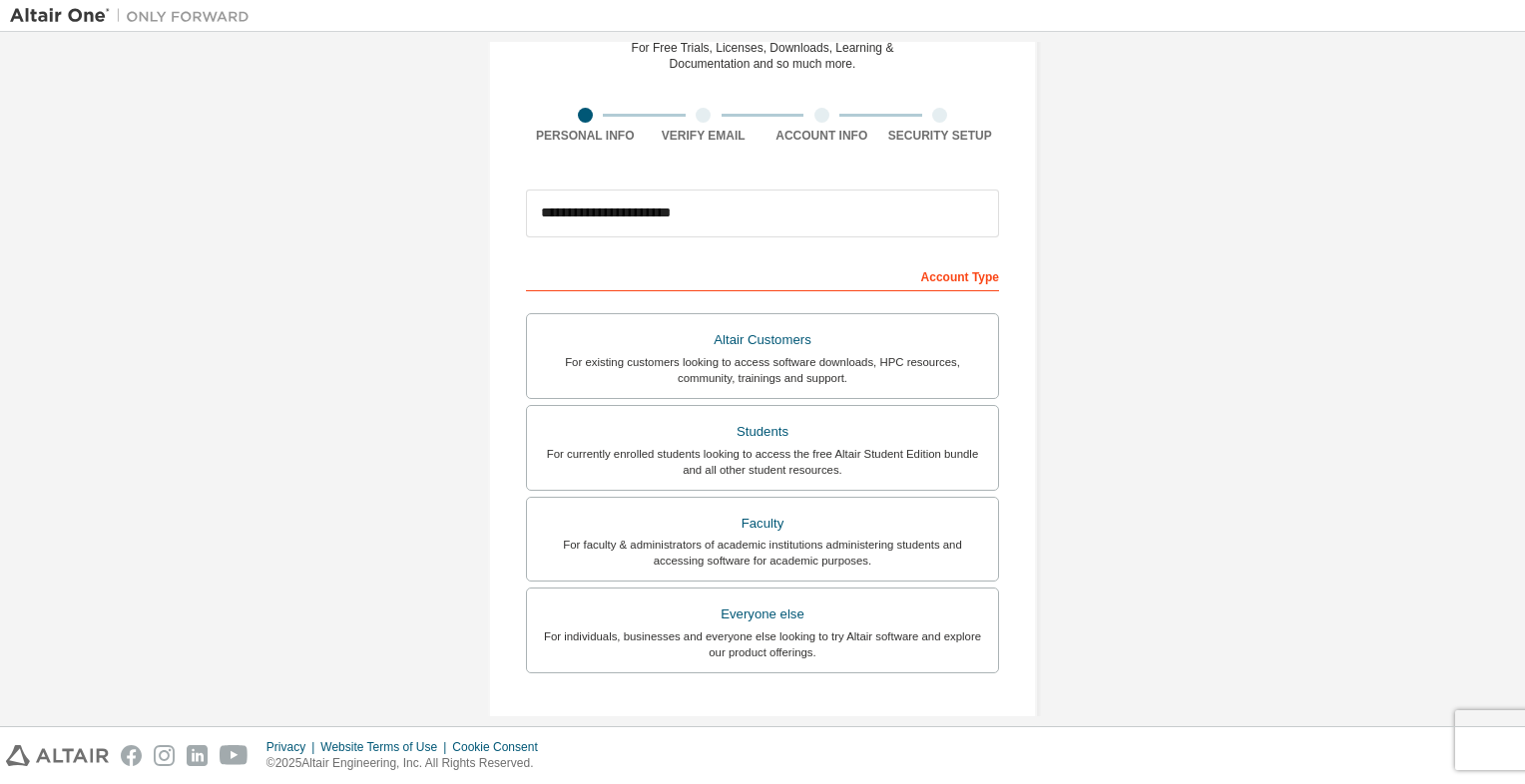 click at bounding box center [703, 115] 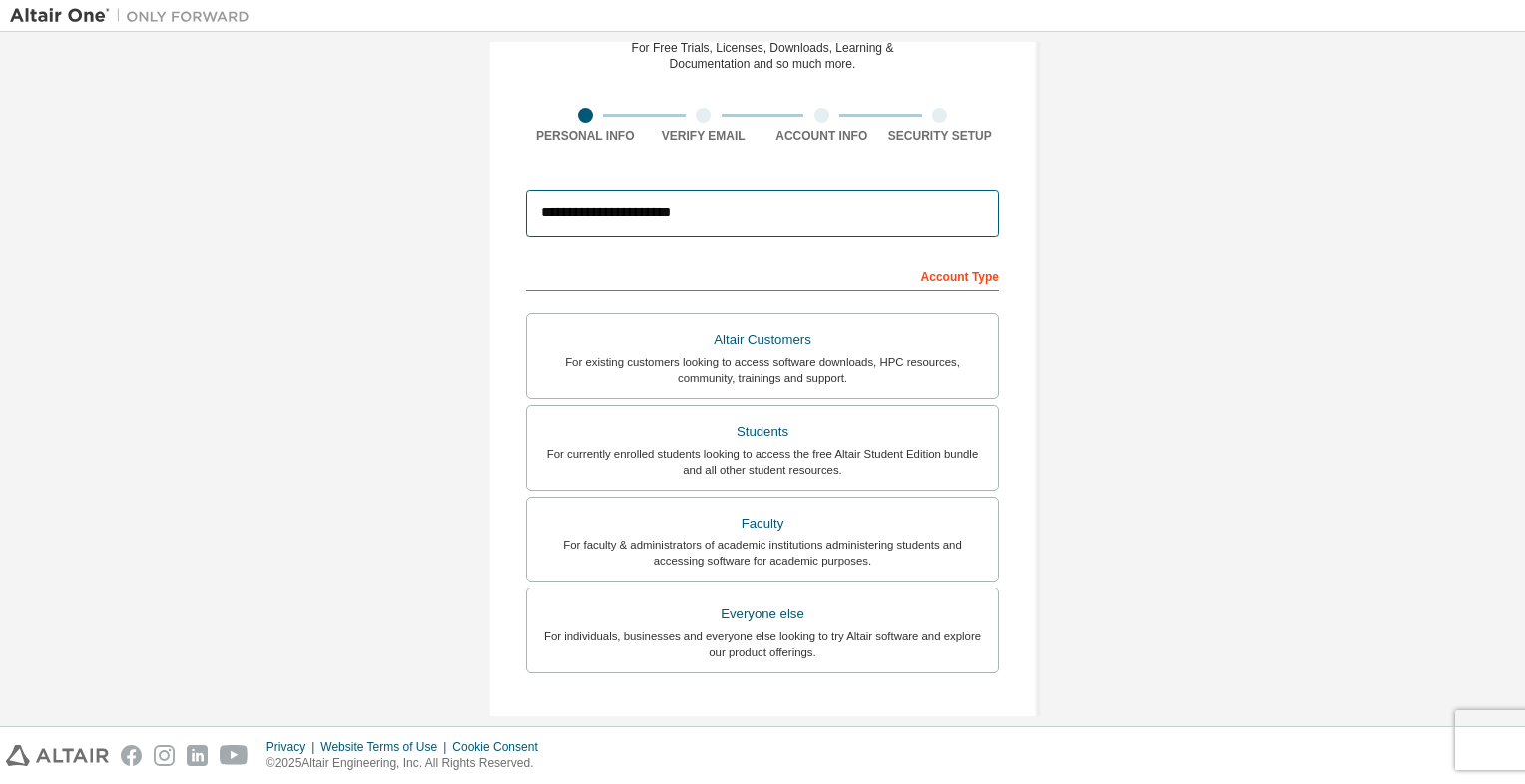 click on "**********" at bounding box center [762, 213] 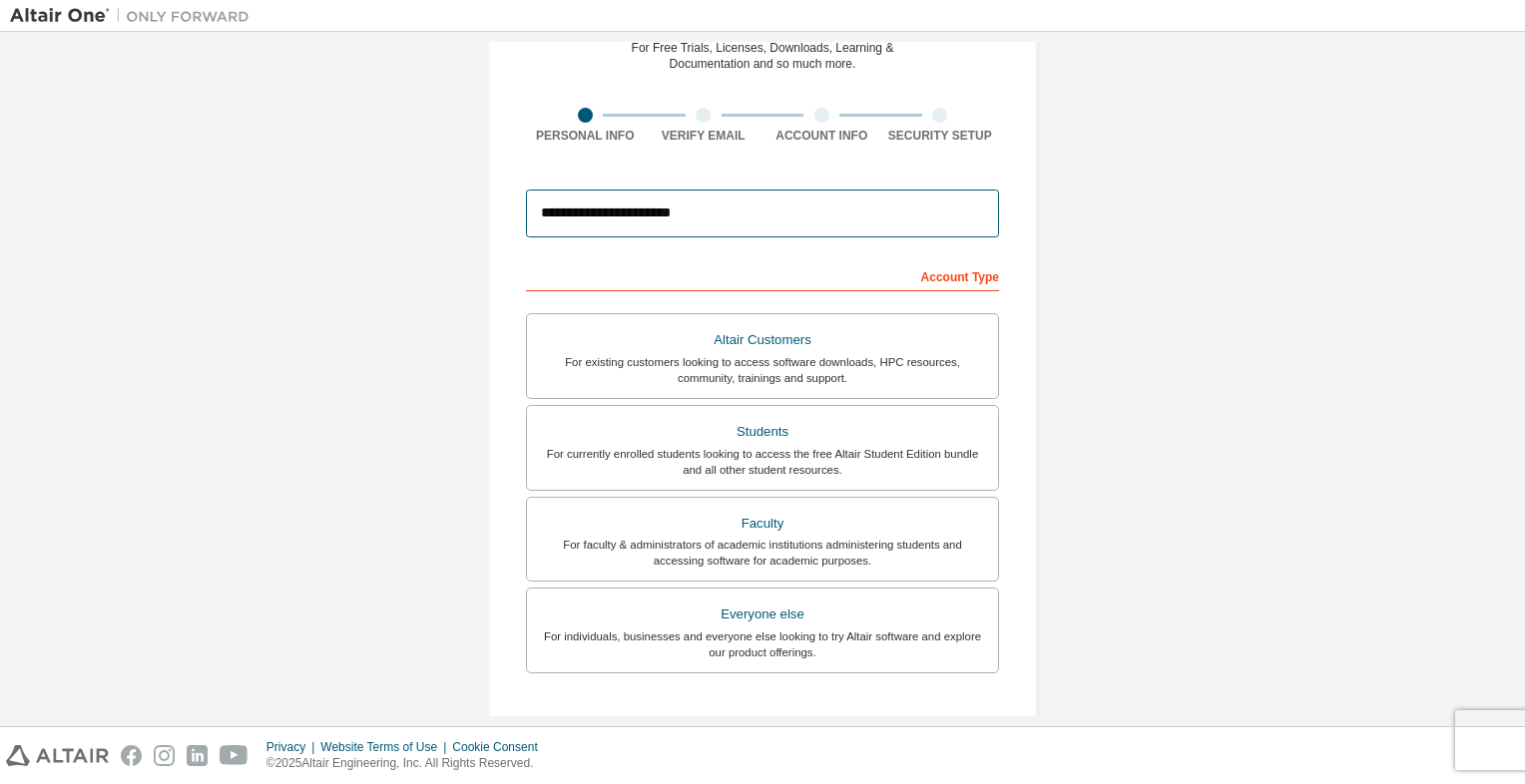 click on "**********" at bounding box center (762, 213) 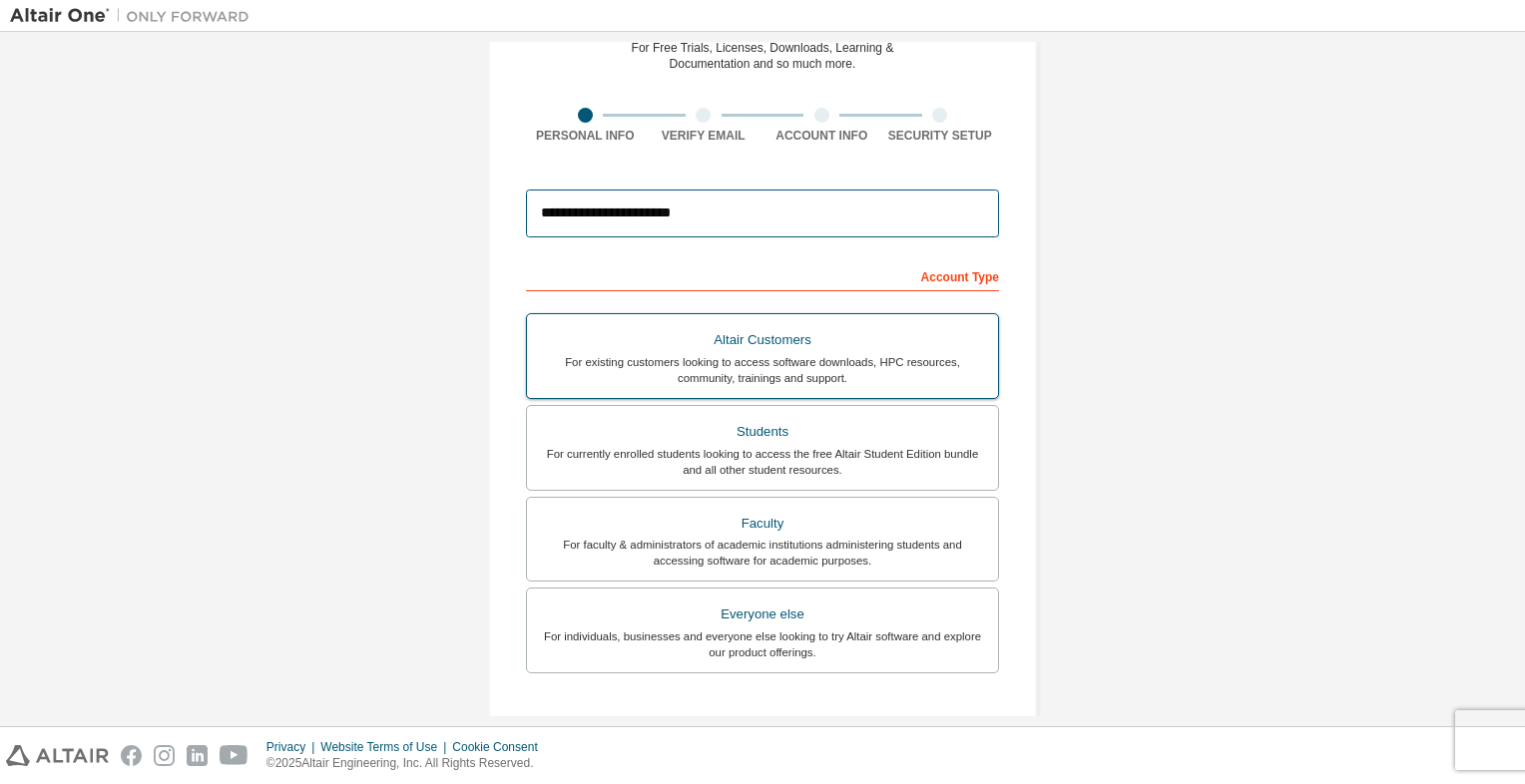 scroll, scrollTop: 442, scrollLeft: 0, axis: vertical 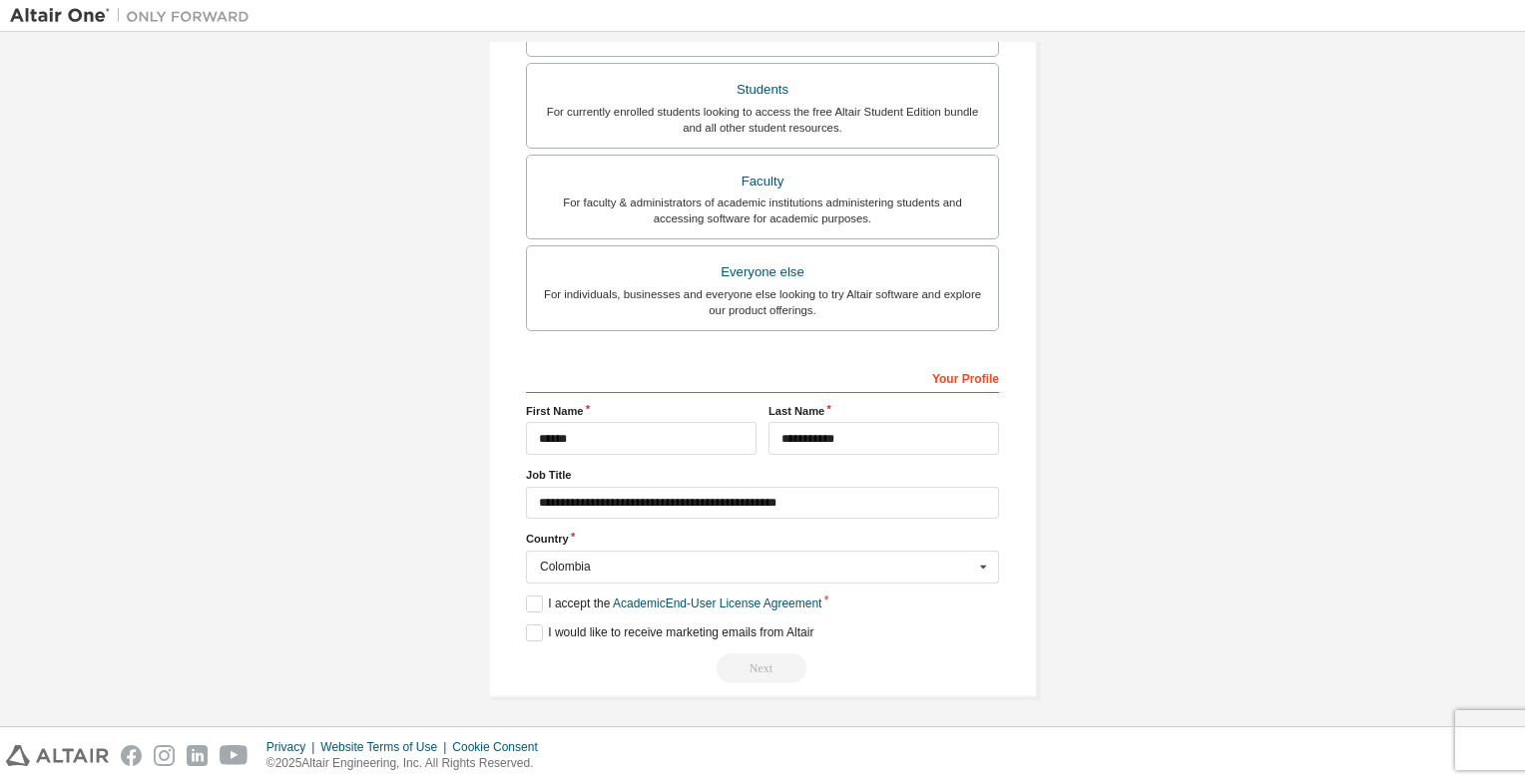 click on "Next" at bounding box center (762, 668) 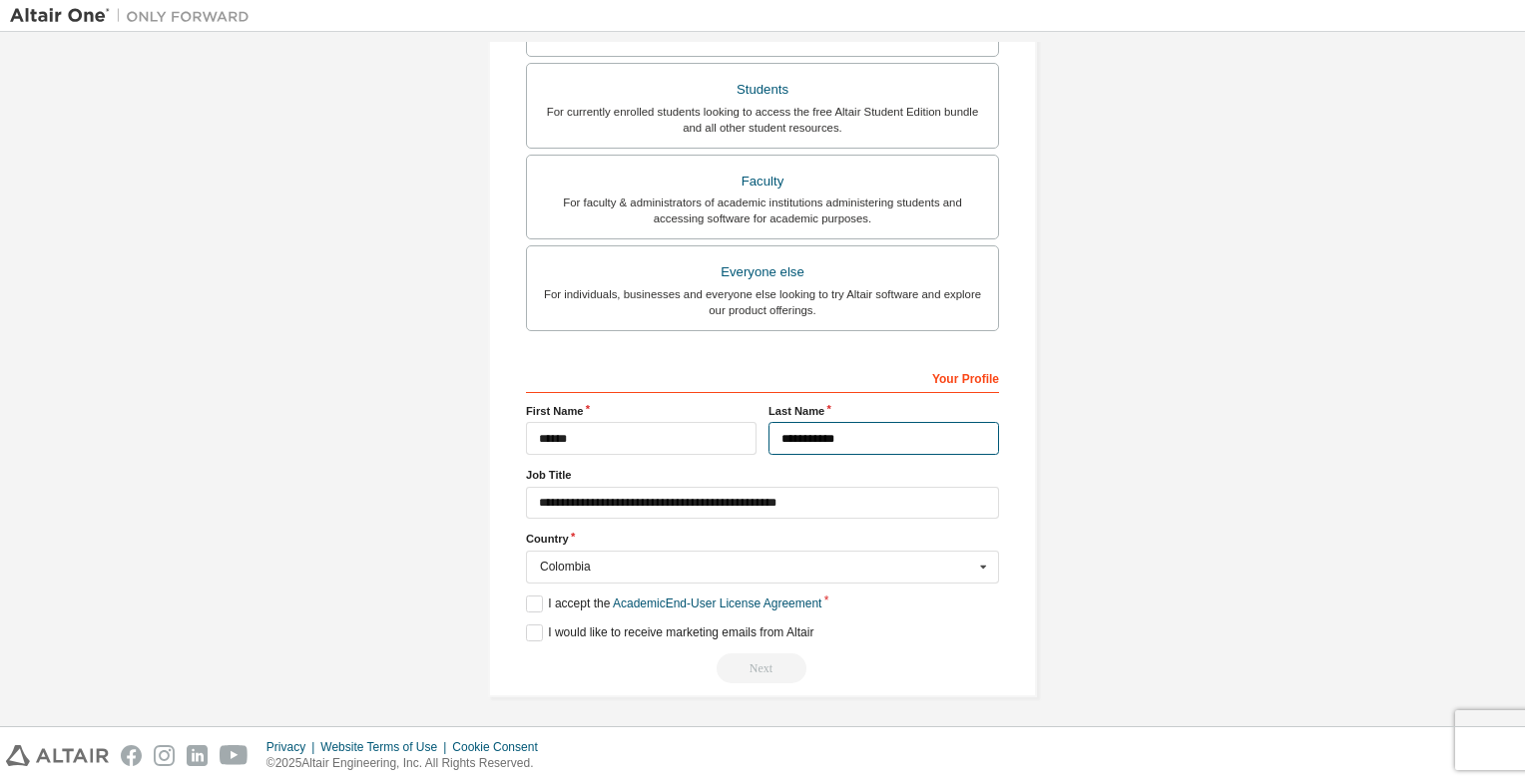 drag, startPoint x: 849, startPoint y: 438, endPoint x: 806, endPoint y: 437, distance: 43.011626 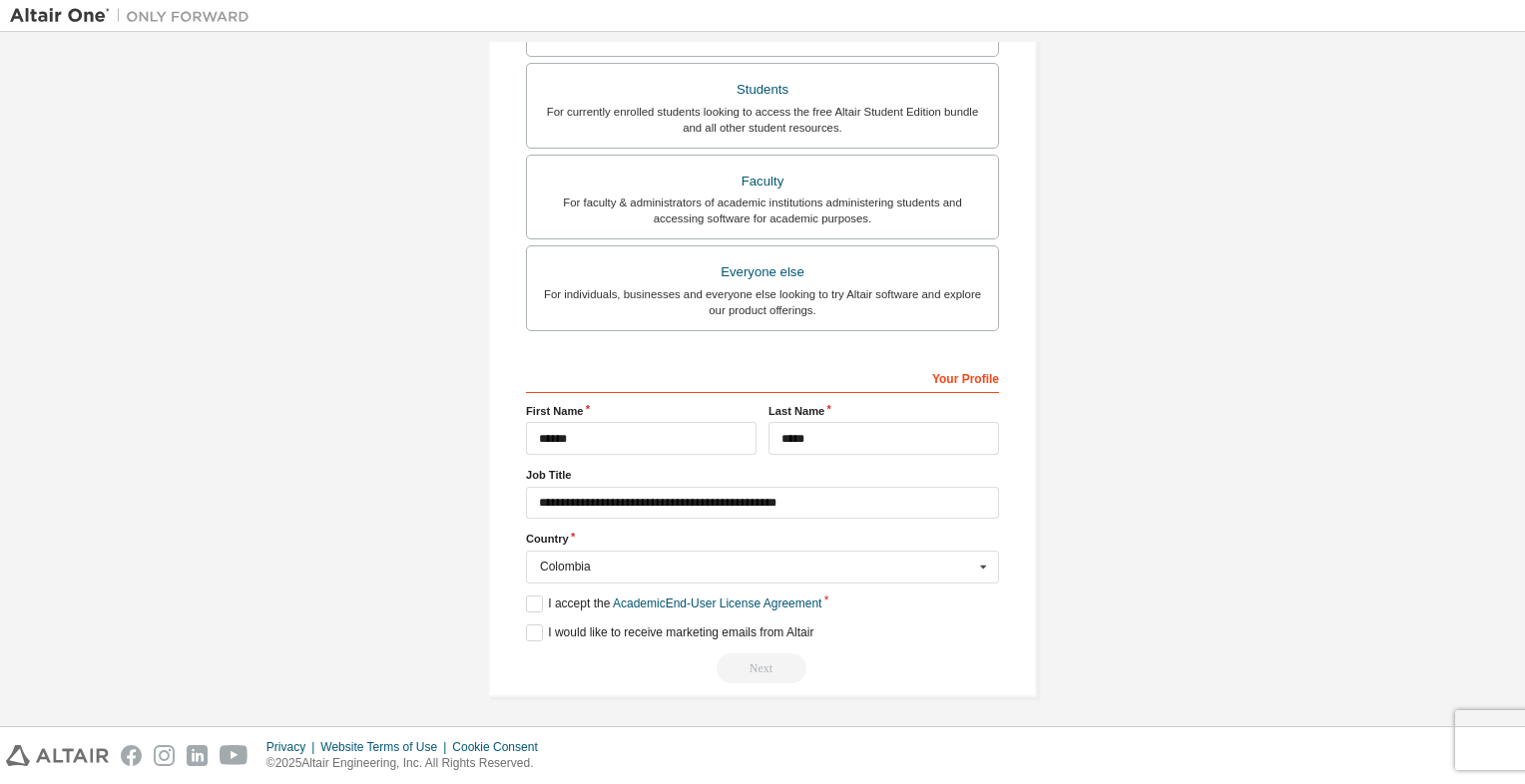 click on "**********" at bounding box center (762, 161) 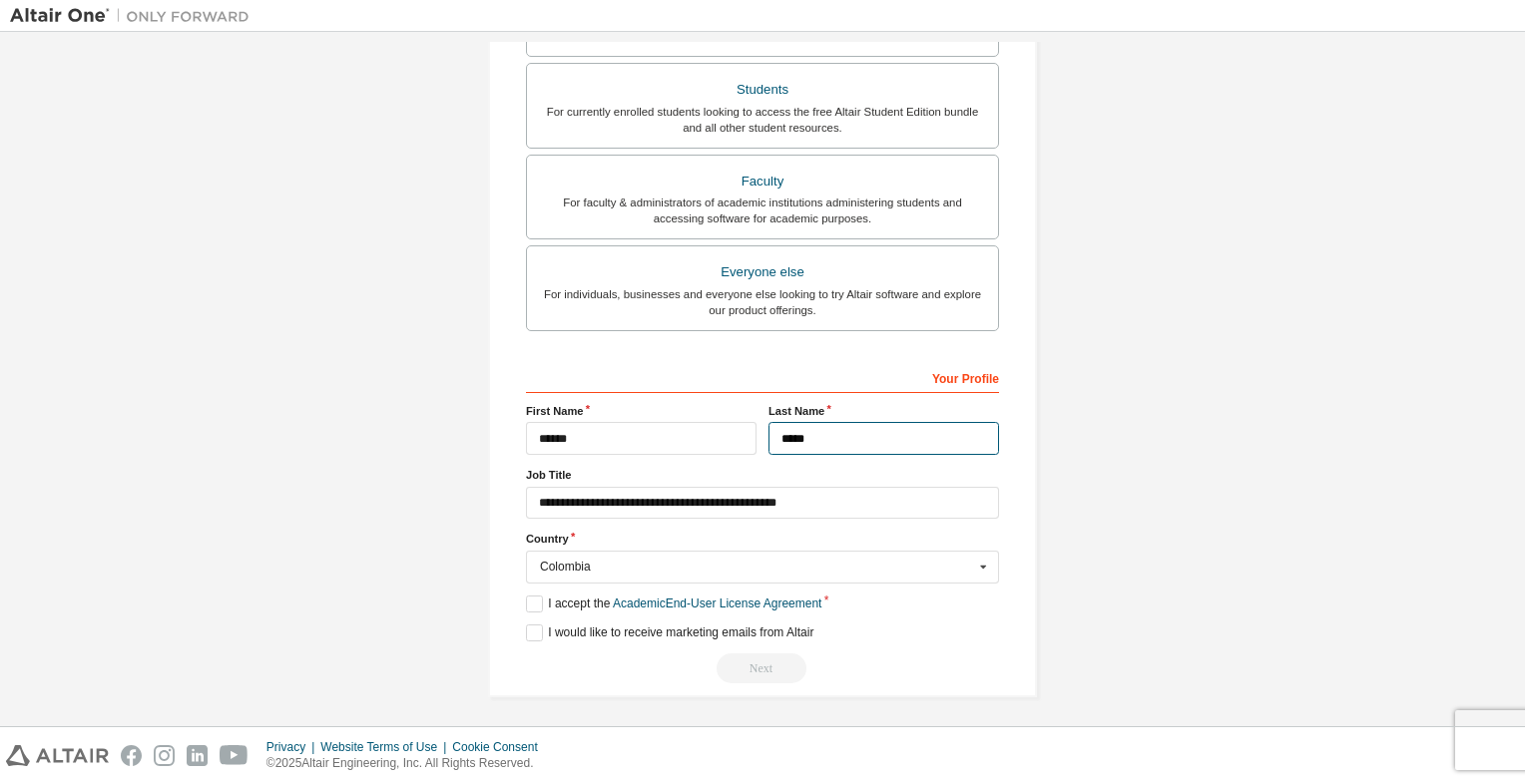 click on "****" at bounding box center (883, 438) 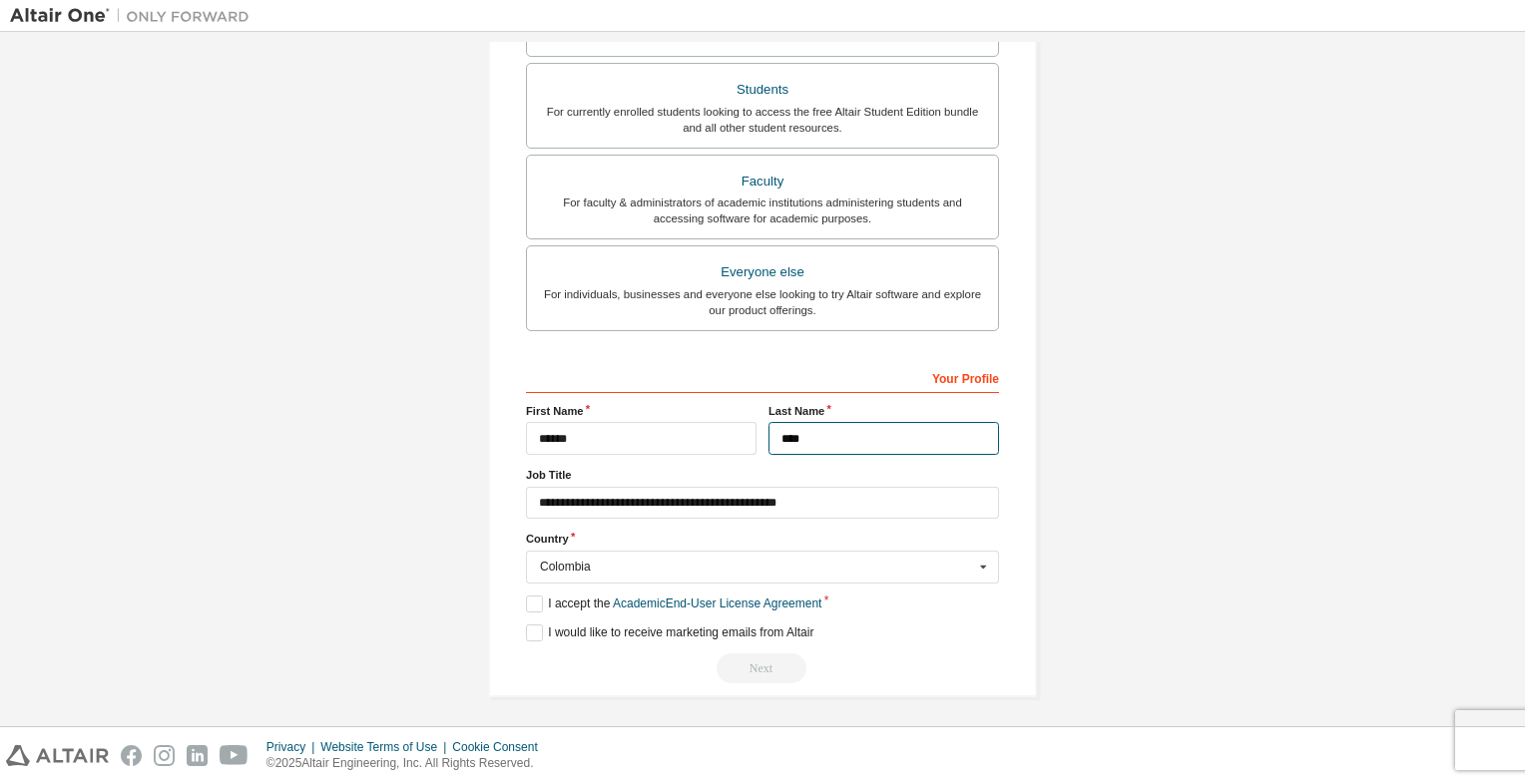 type on "****" 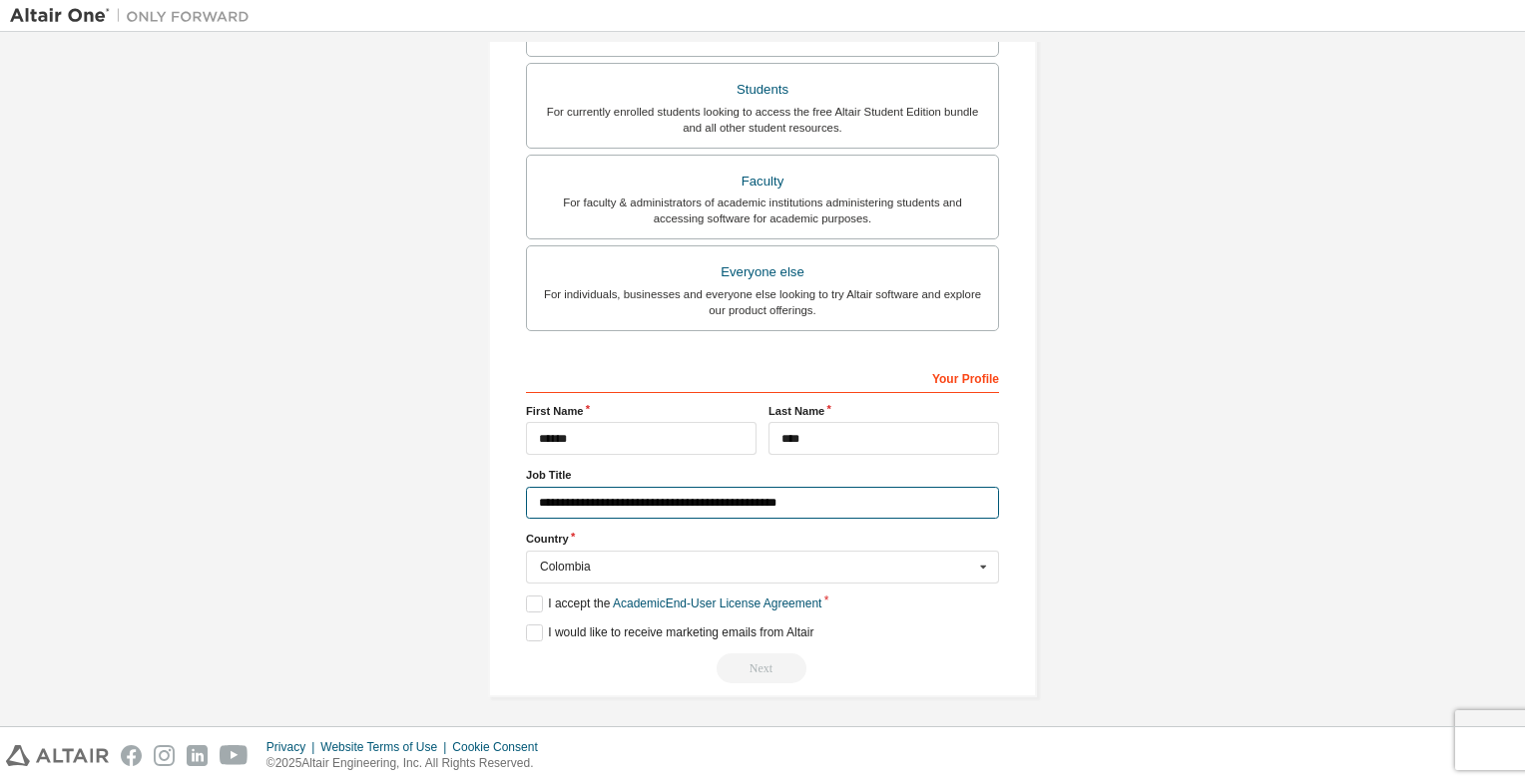 click on "**********" at bounding box center (762, 503) 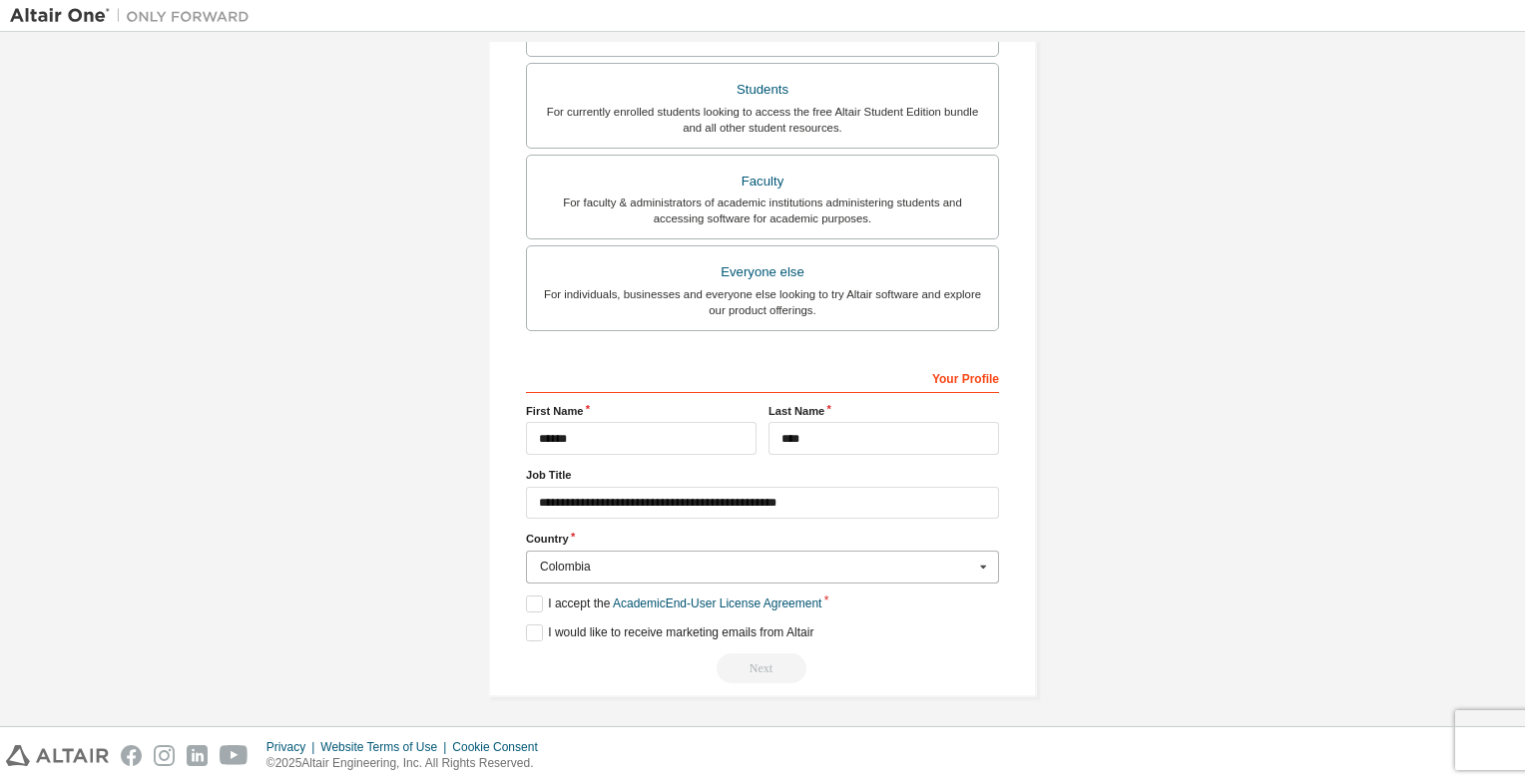 click on "Colombia" at bounding box center [757, 567] 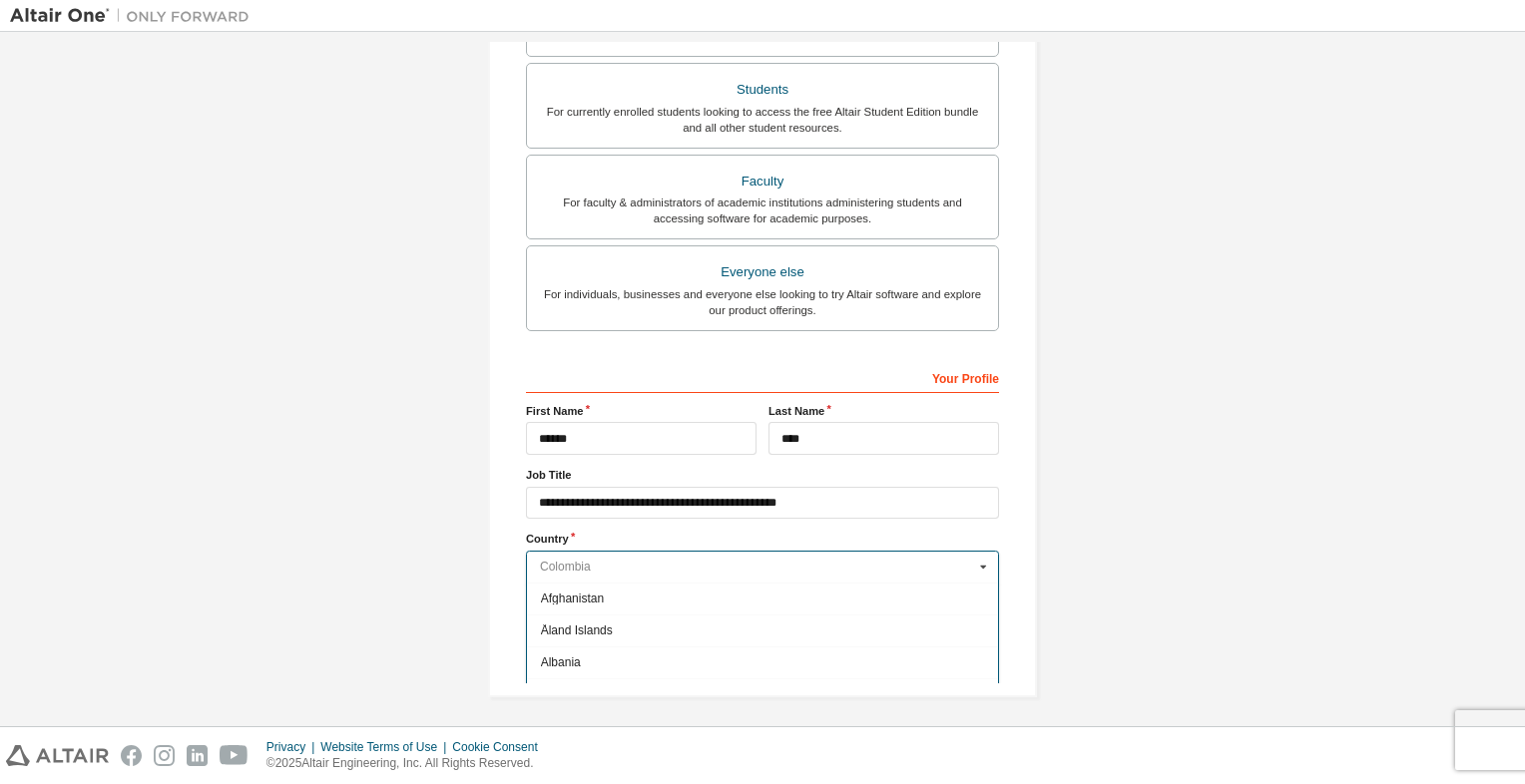 scroll, scrollTop: 1324, scrollLeft: 0, axis: vertical 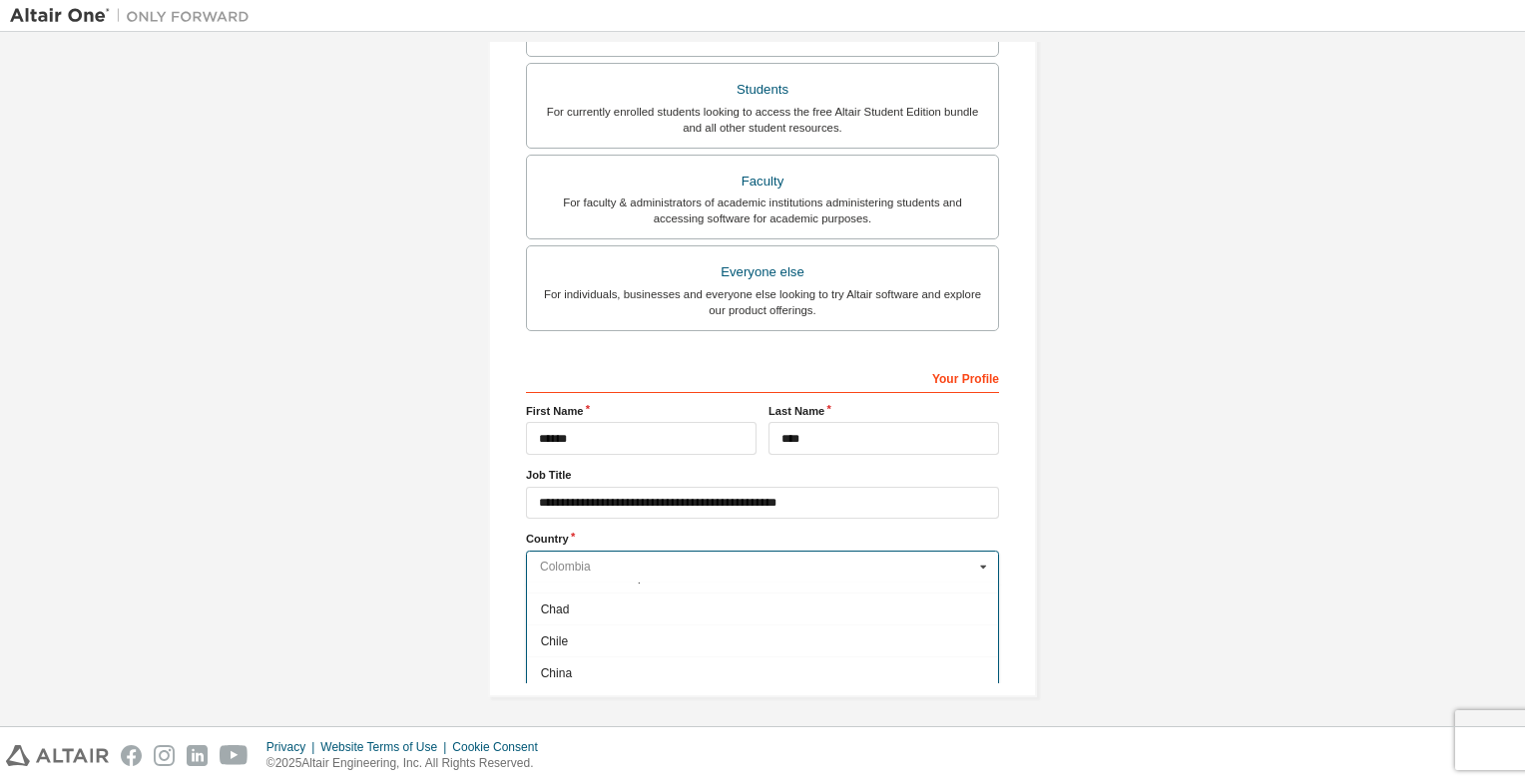 click at bounding box center [763, 567] 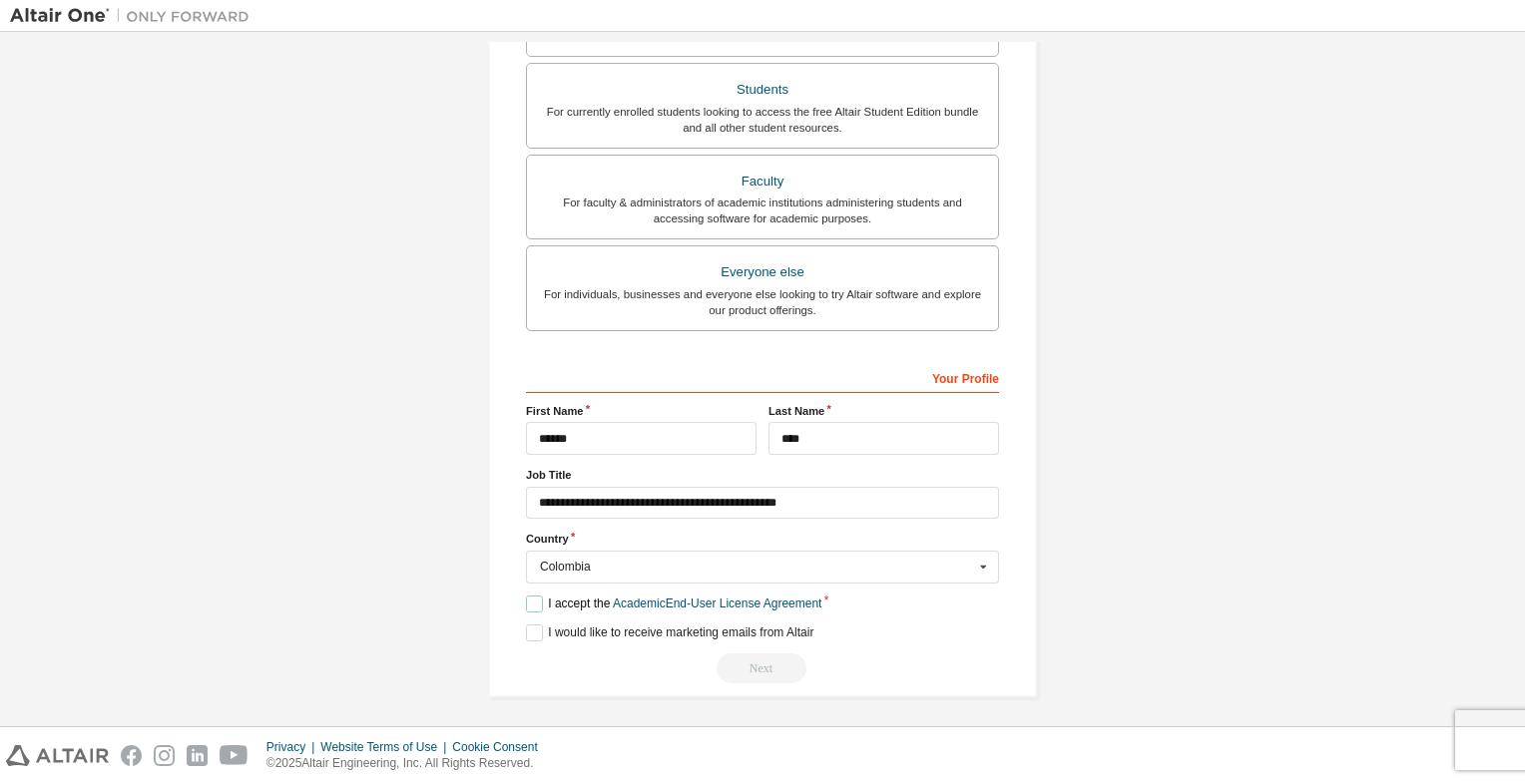 click on "I accept the   Academic   End-User License Agreement" at bounding box center (674, 603) 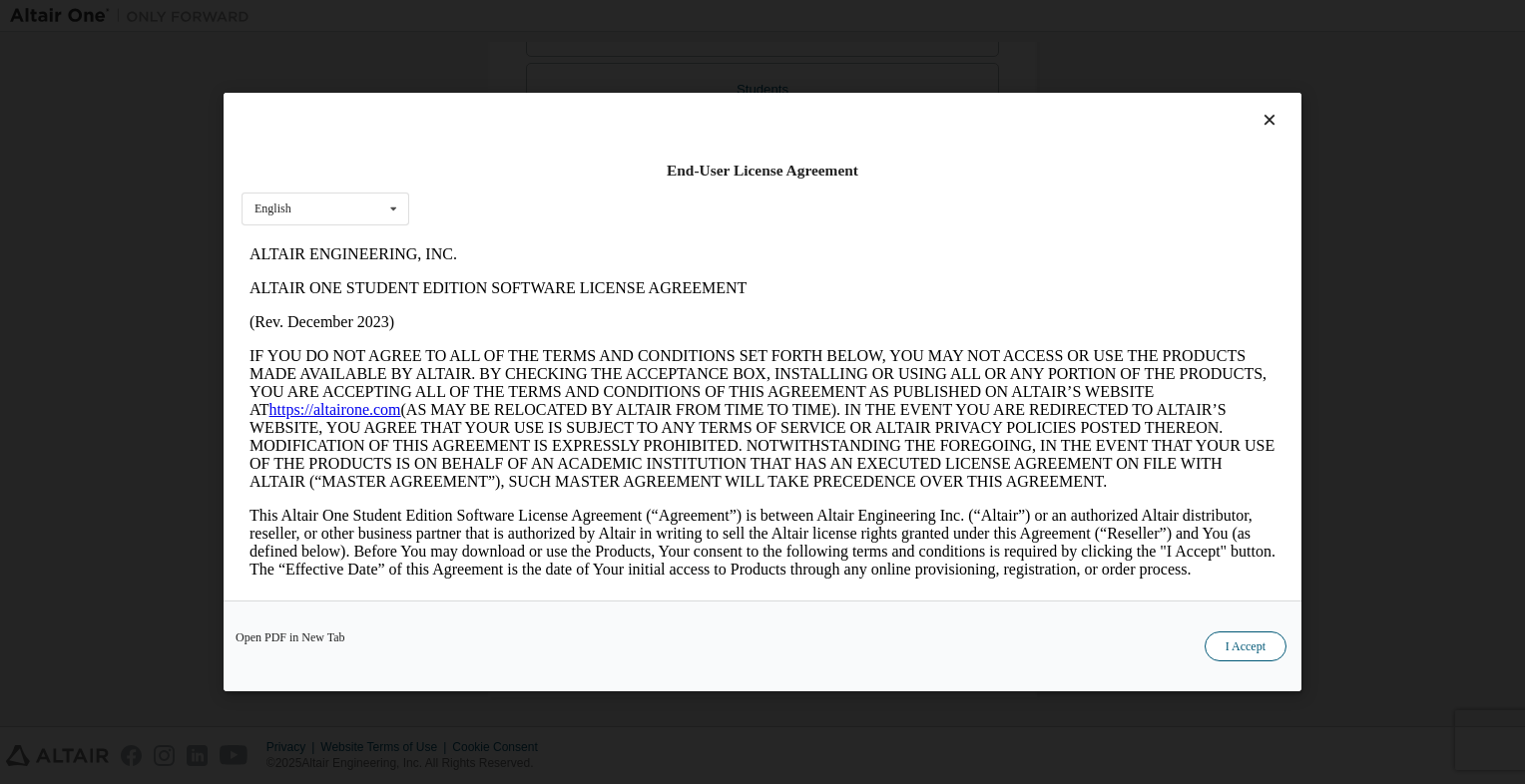 scroll, scrollTop: 0, scrollLeft: 0, axis: both 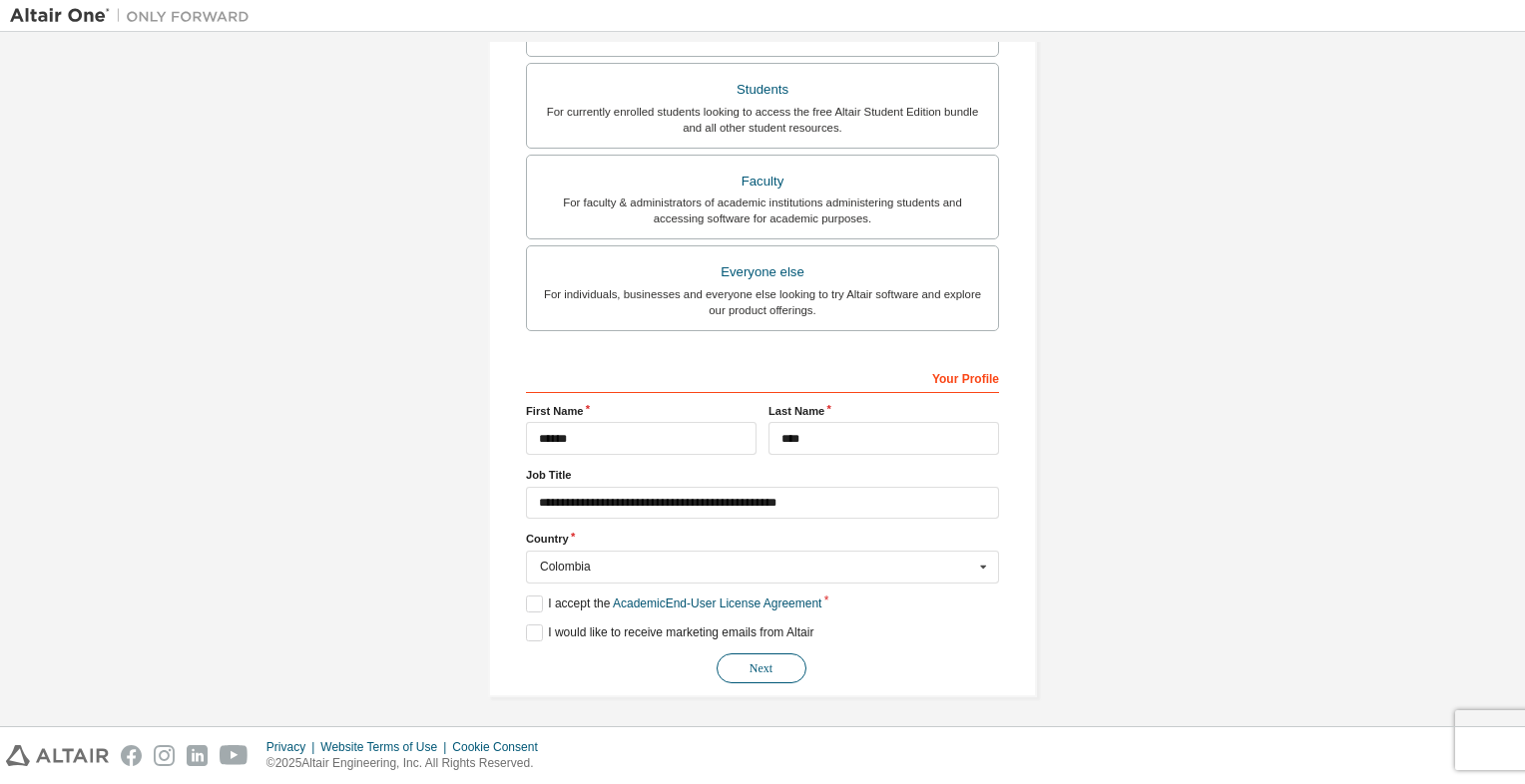 click on "Next" at bounding box center (762, 668) 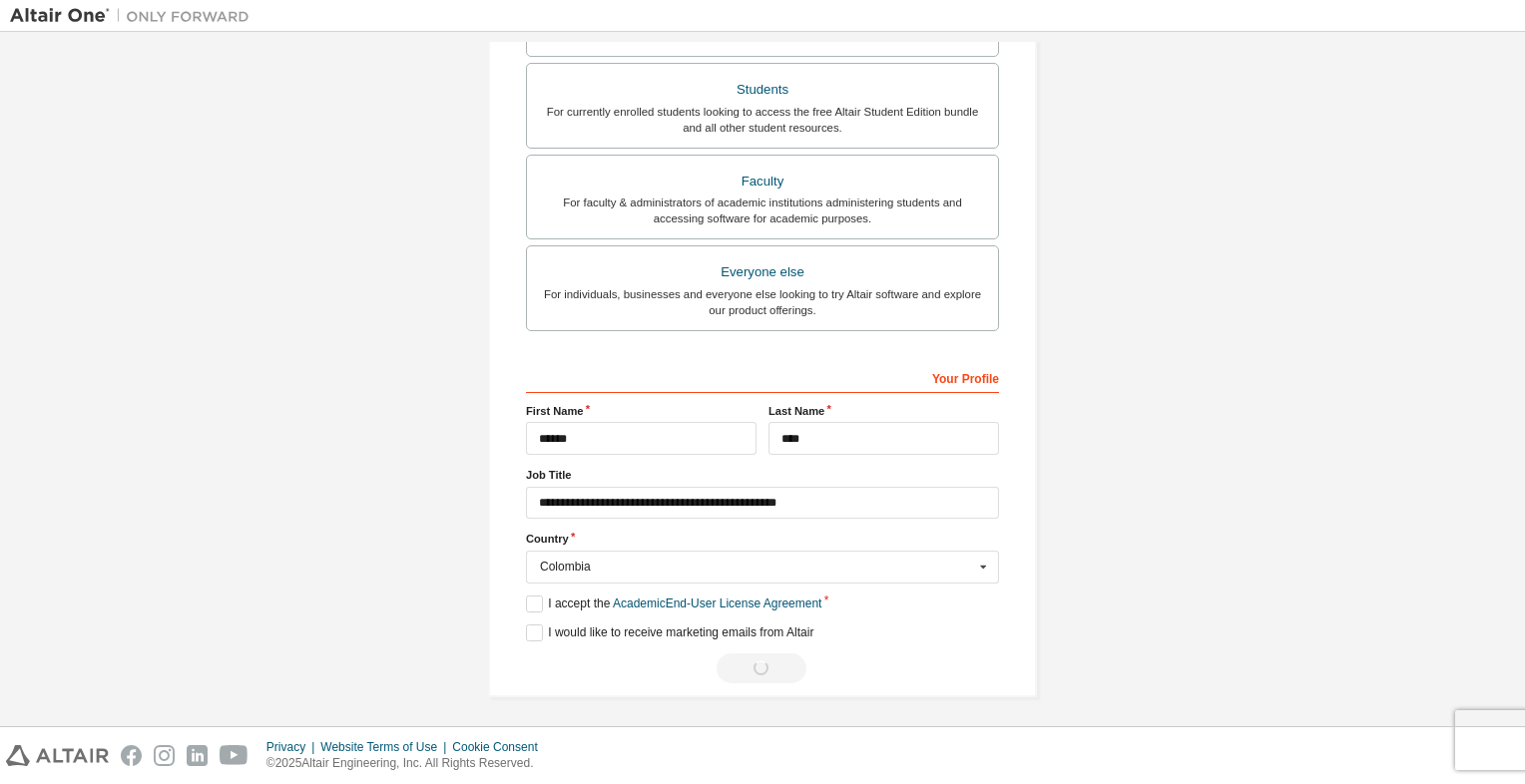 scroll, scrollTop: 0, scrollLeft: 0, axis: both 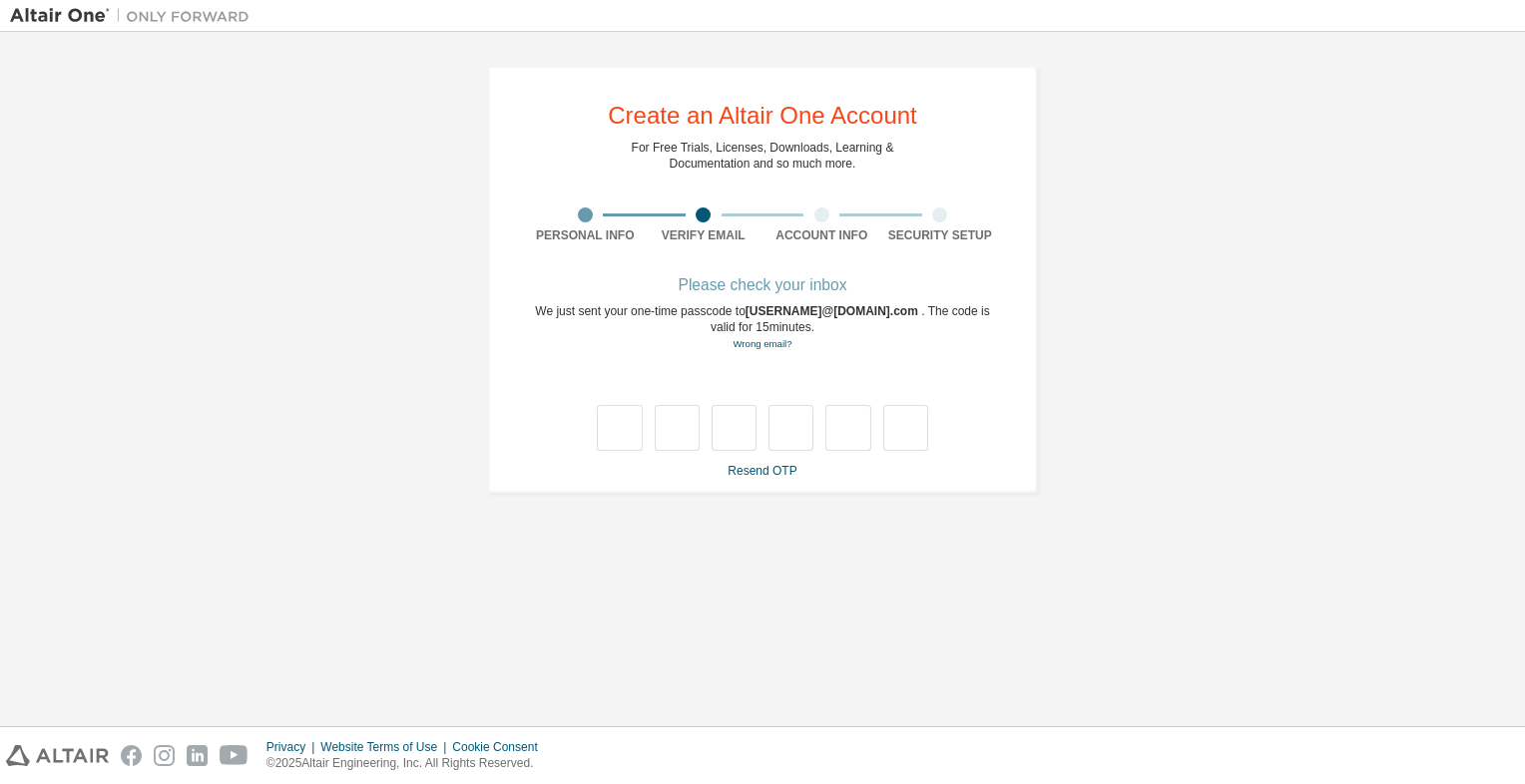type on "*" 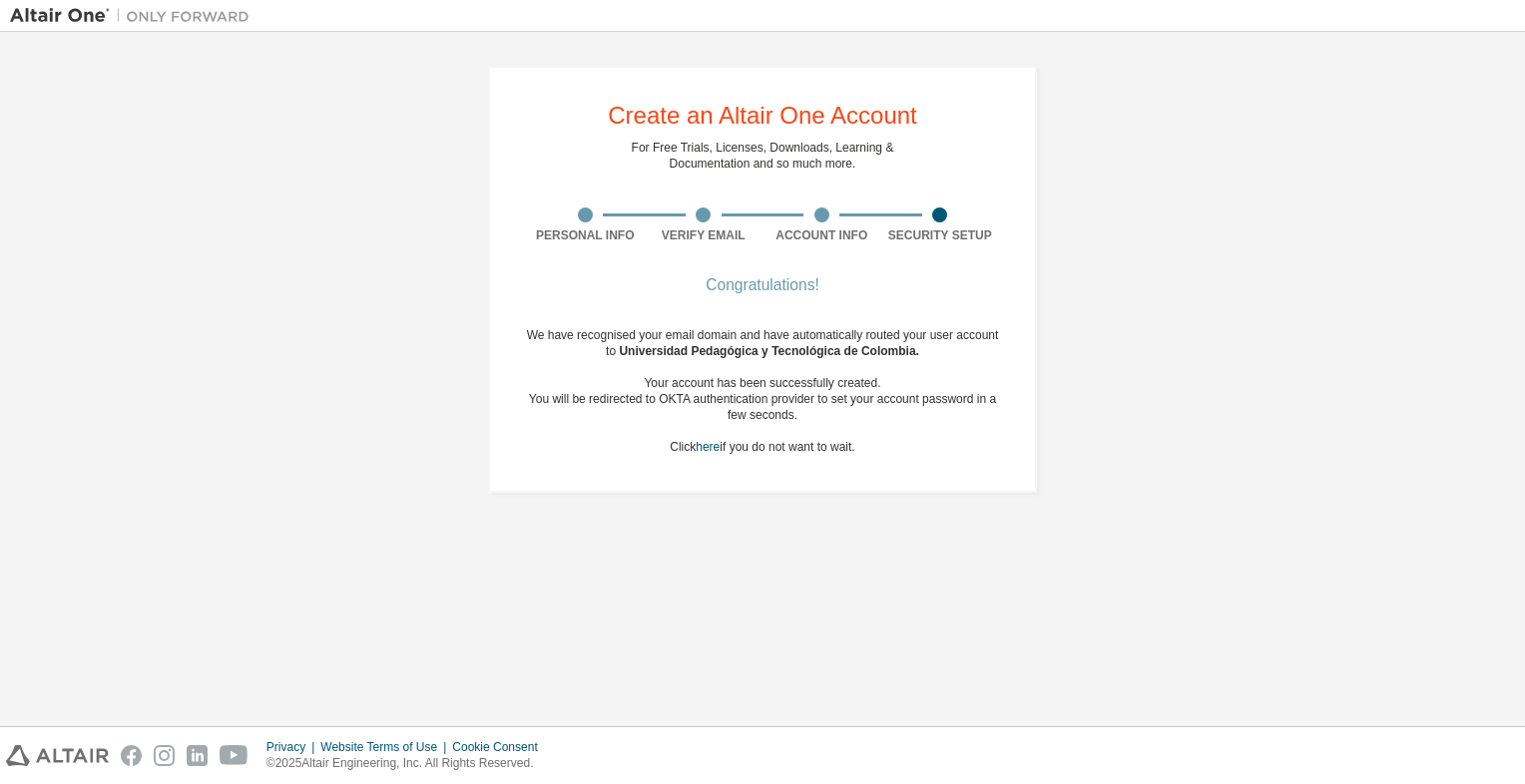 click on "Congratulations! We have recognised your email domain and have automatically routed your user account to Universidad Pedagógica y Tecnológica de Colombia. Your account has been successfully created. You will be redirected to OKTA authentication provider to set your account password in a few seconds. Click here if you do not want to wait." at bounding box center [762, 379] 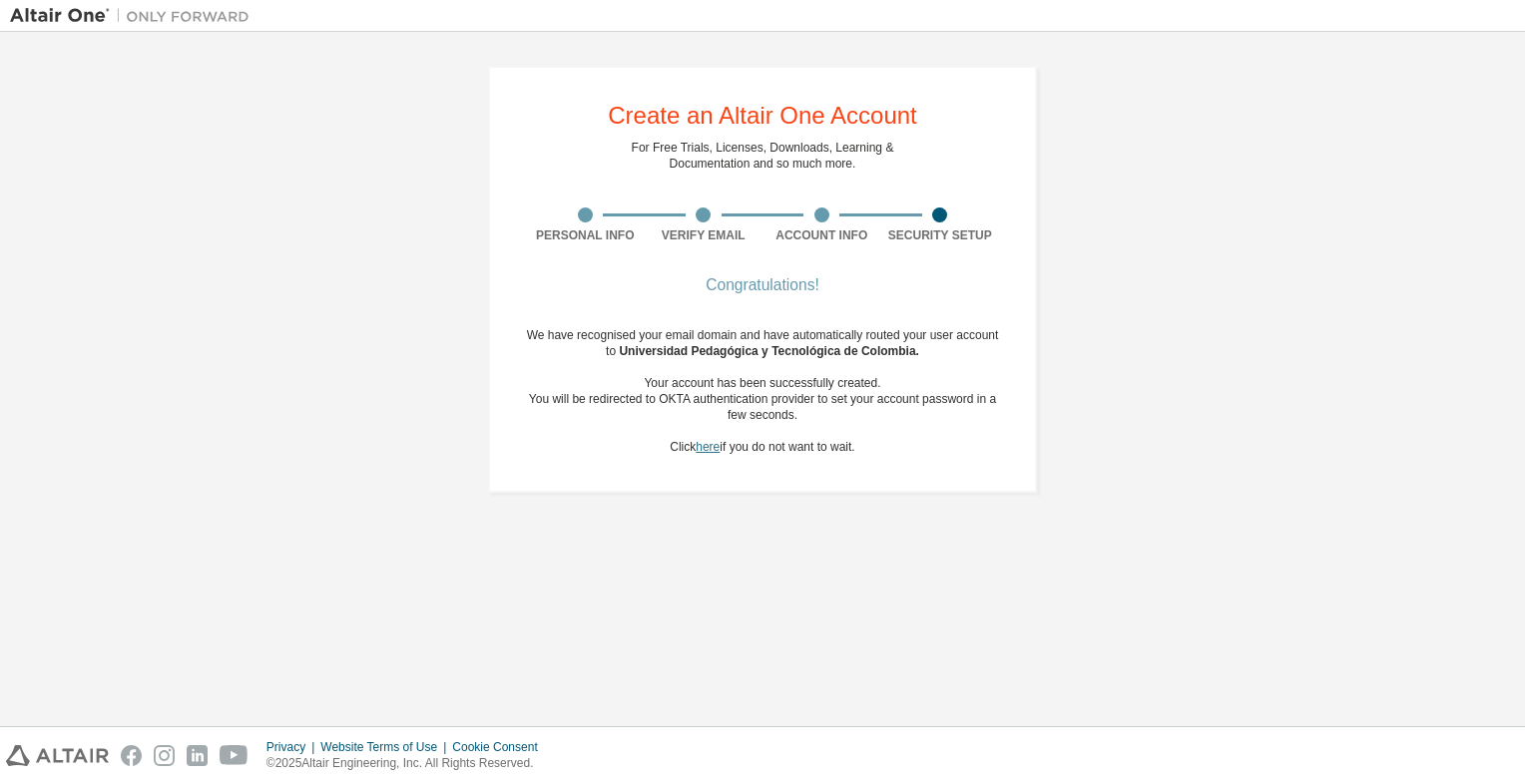 click on "here" at bounding box center [708, 447] 